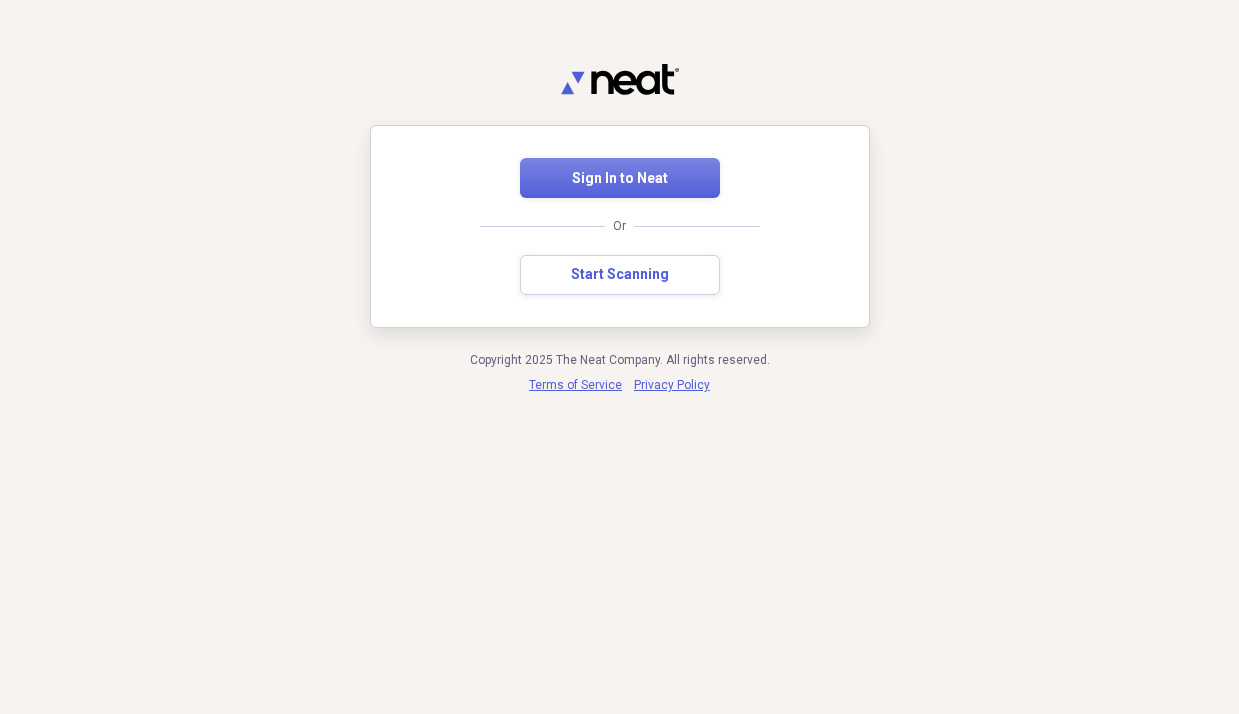 scroll, scrollTop: 0, scrollLeft: 0, axis: both 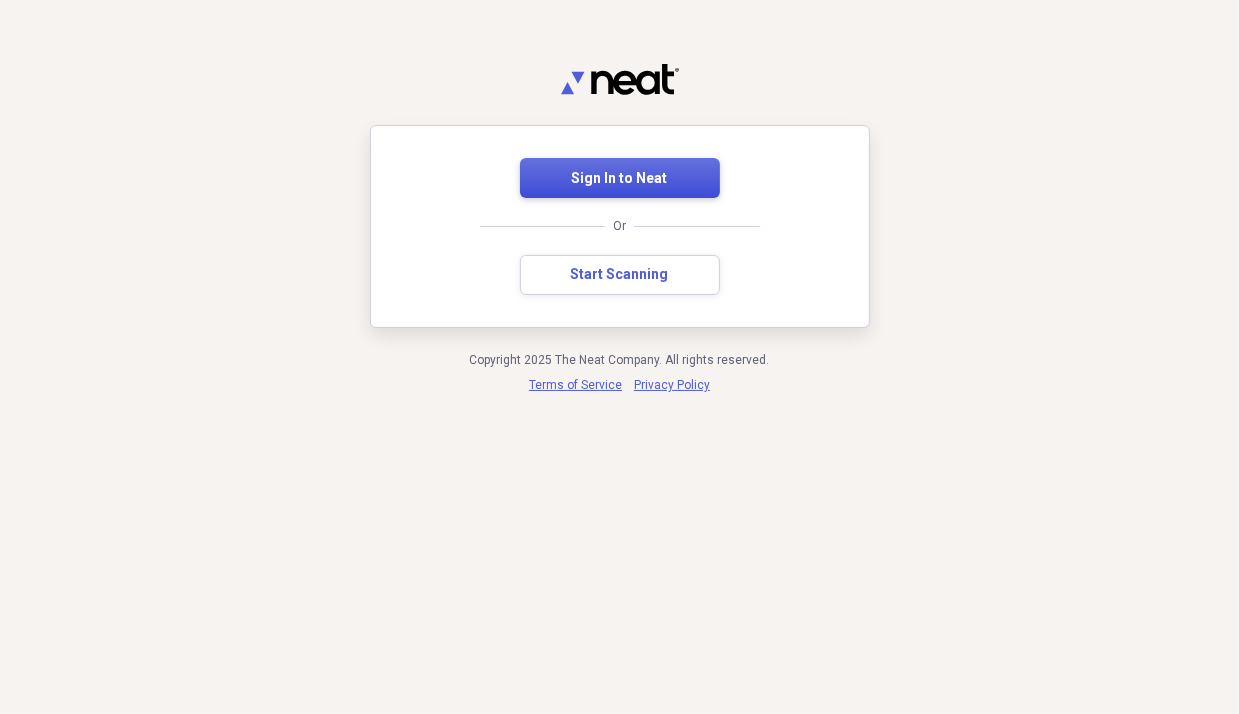 click on "Sign In to Neat" at bounding box center (620, 178) 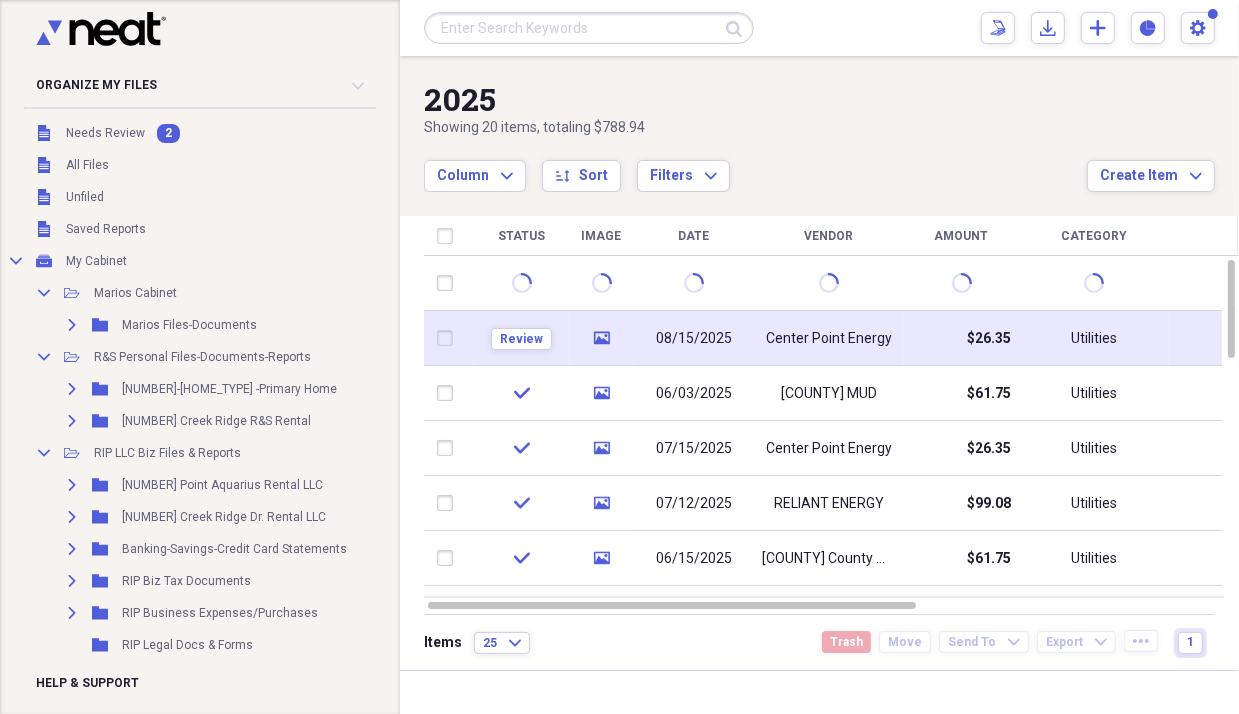 click on "Center Point Energy" at bounding box center (829, 338) 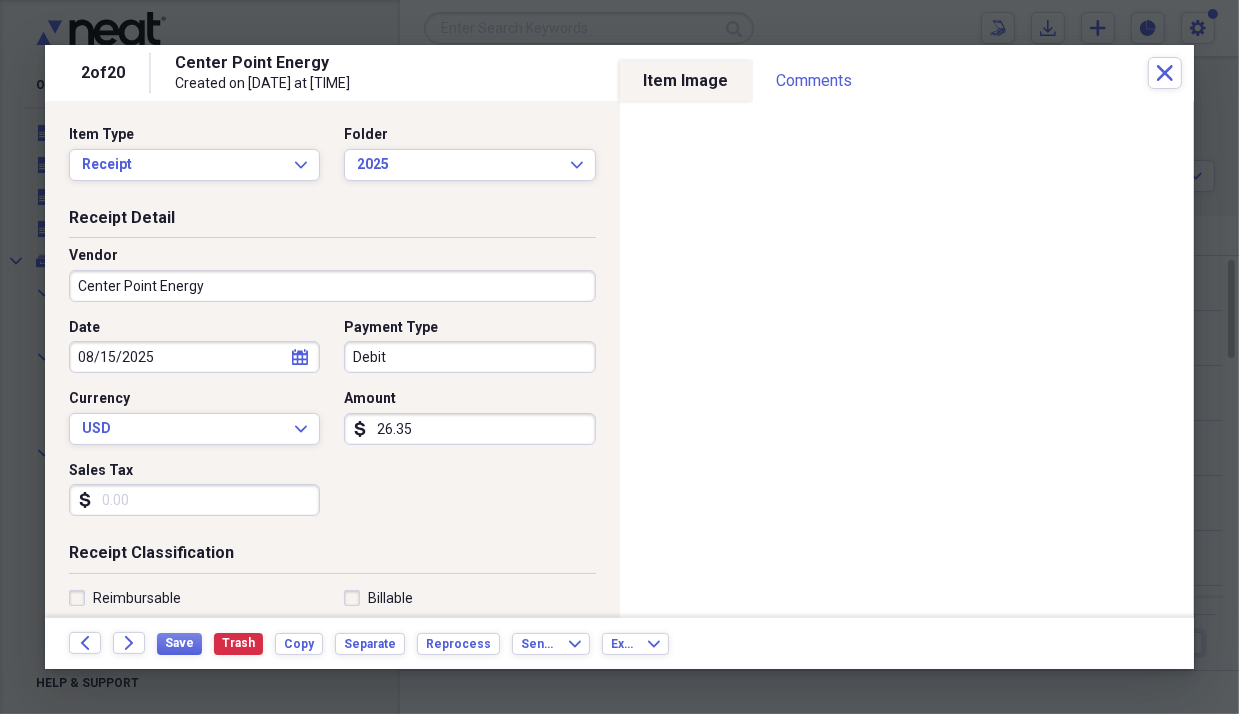 click on "26.35" at bounding box center (469, 429) 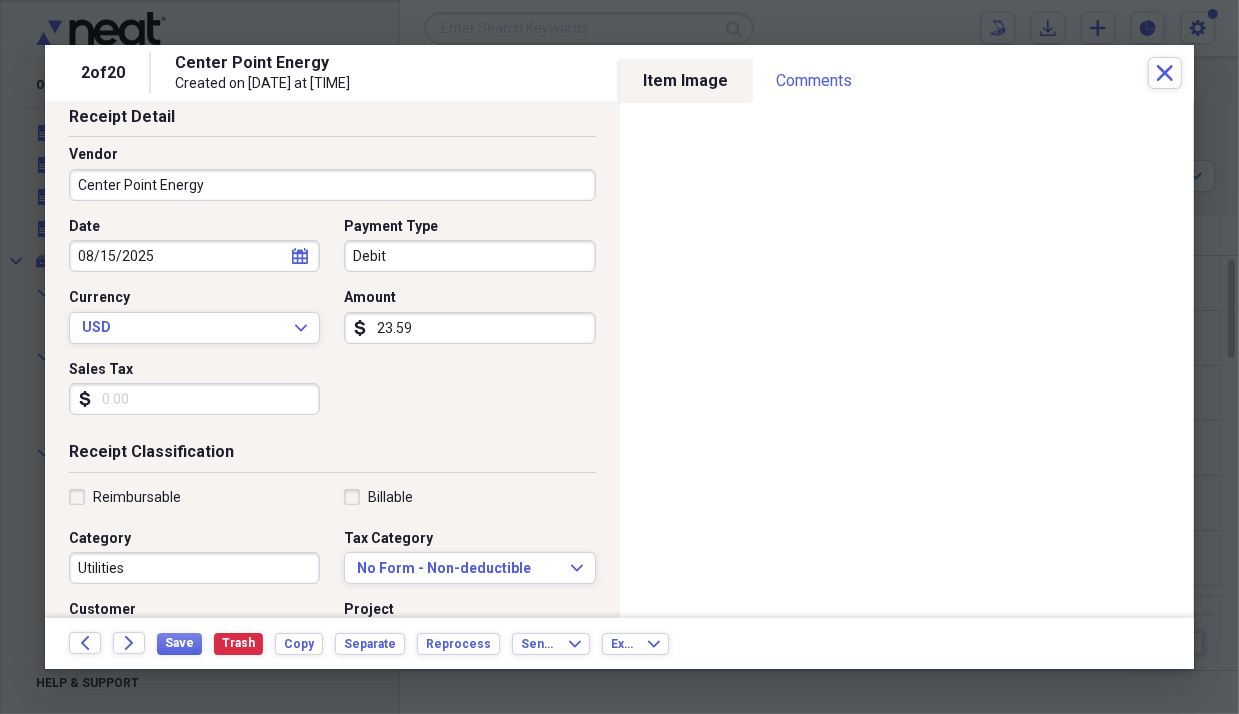 scroll, scrollTop: 400, scrollLeft: 0, axis: vertical 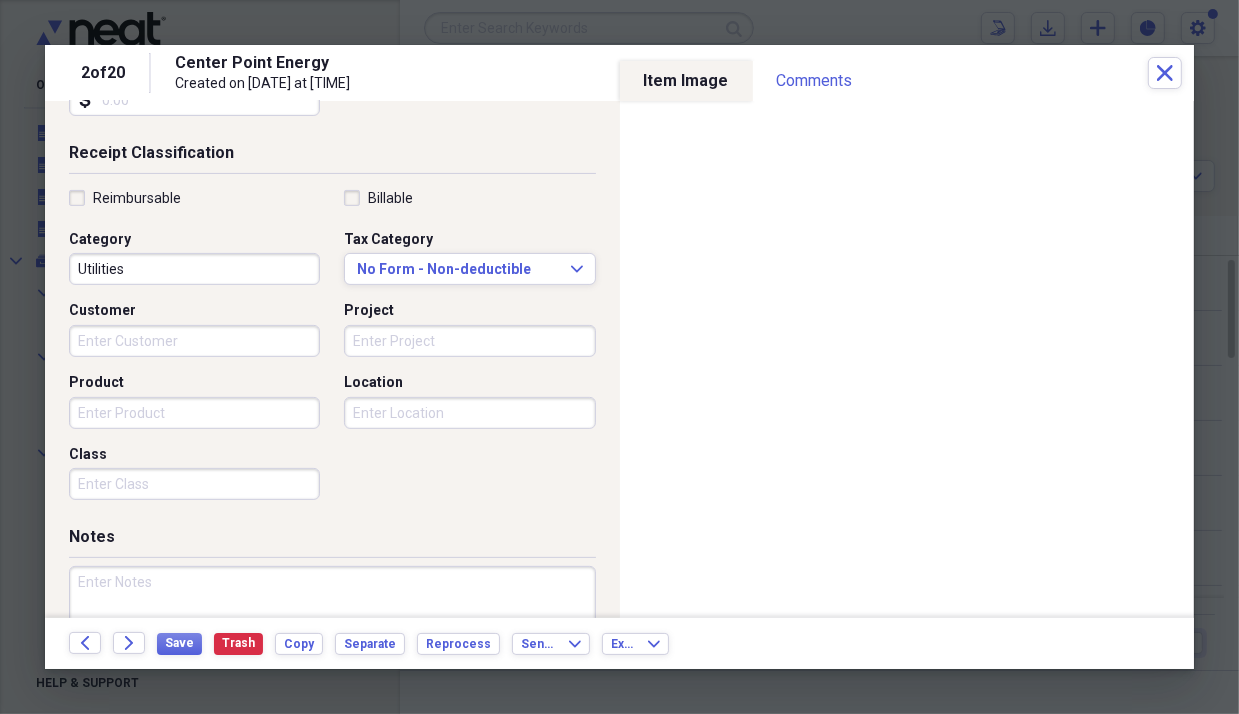 type on "23.59" 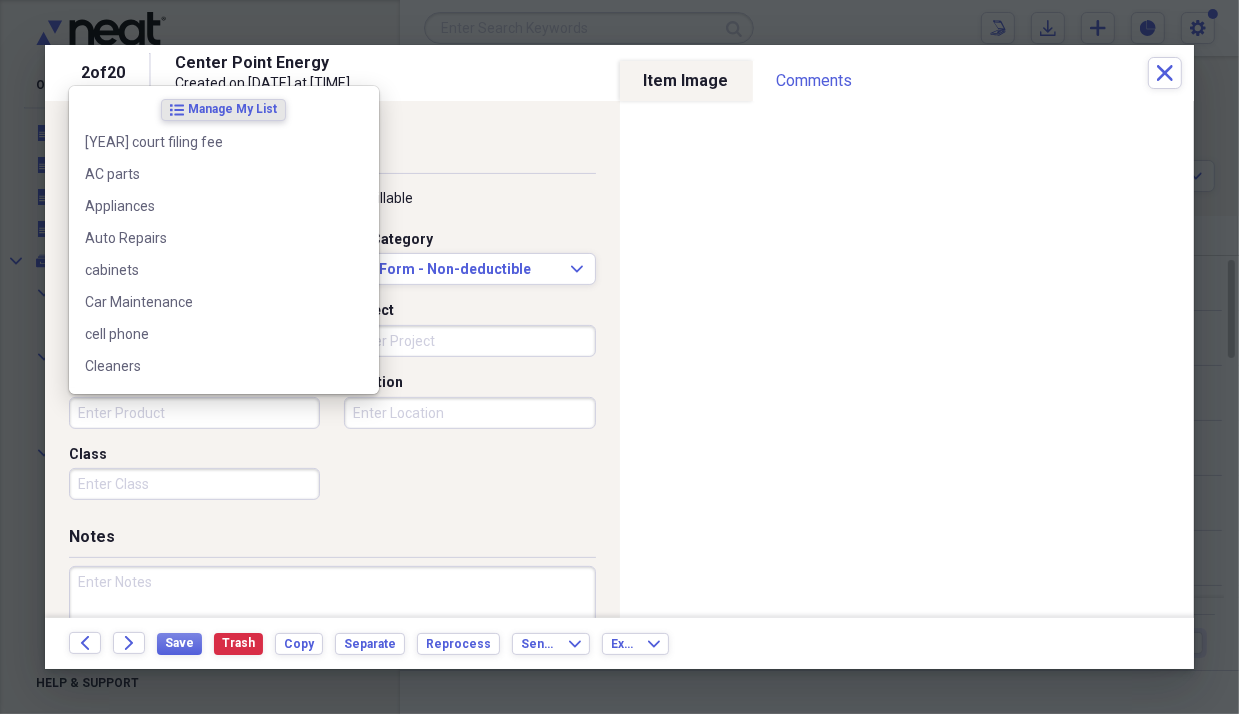 click on "Product" at bounding box center (194, 413) 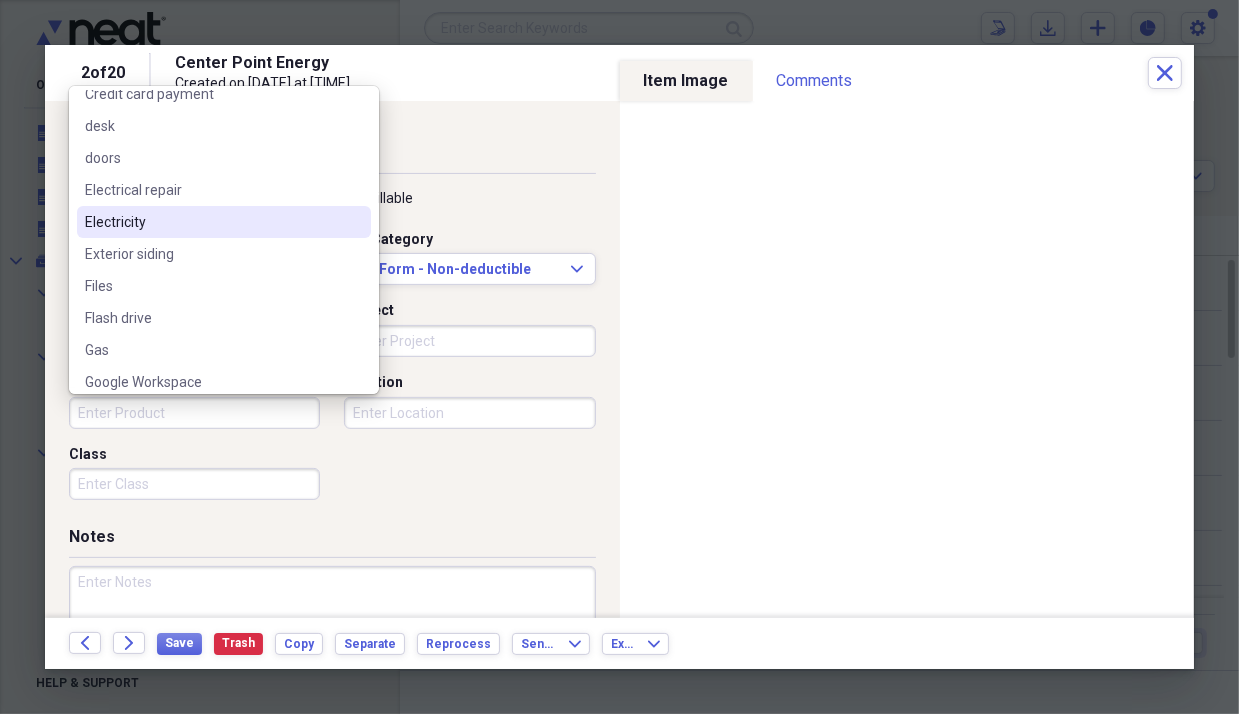 scroll, scrollTop: 500, scrollLeft: 0, axis: vertical 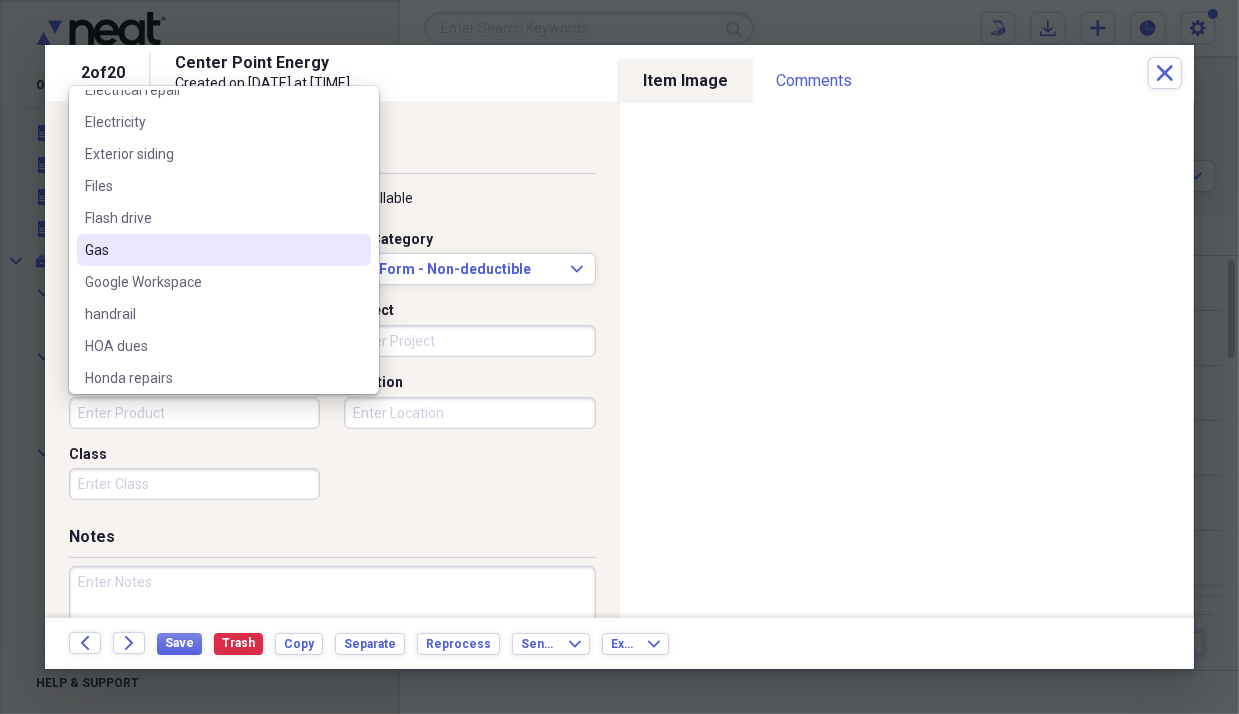click on "Gas" at bounding box center (212, 250) 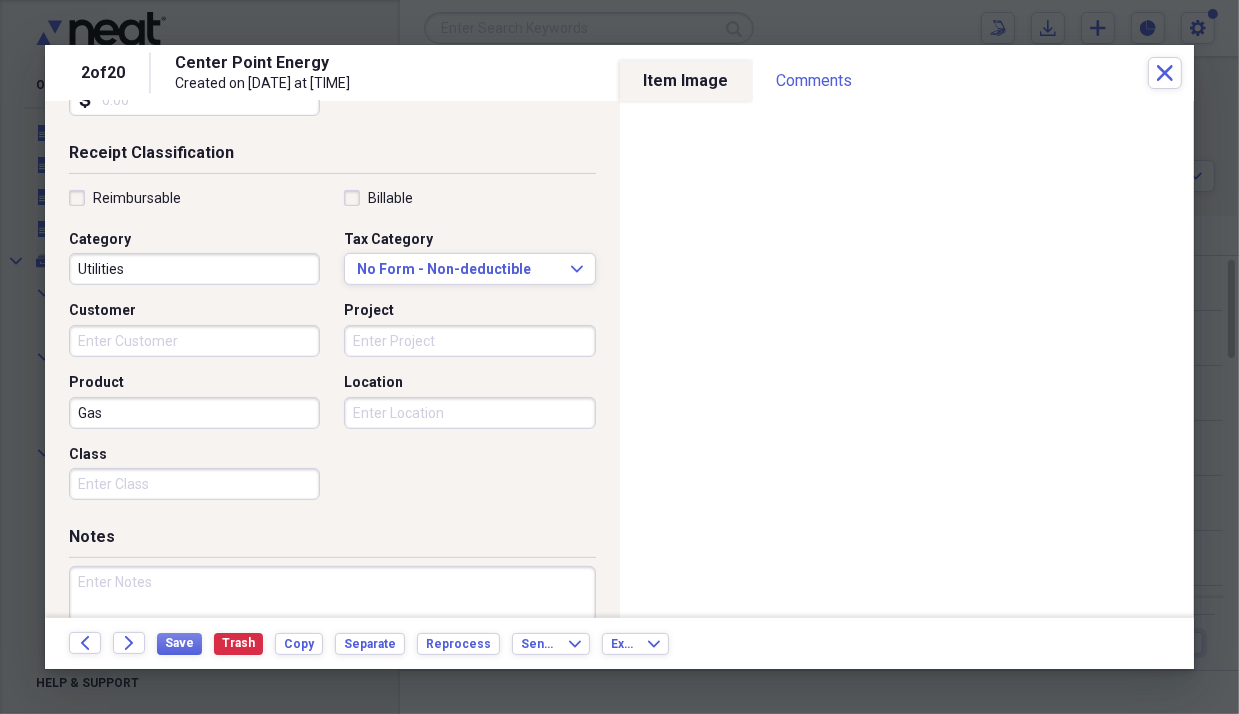 click at bounding box center [332, 631] 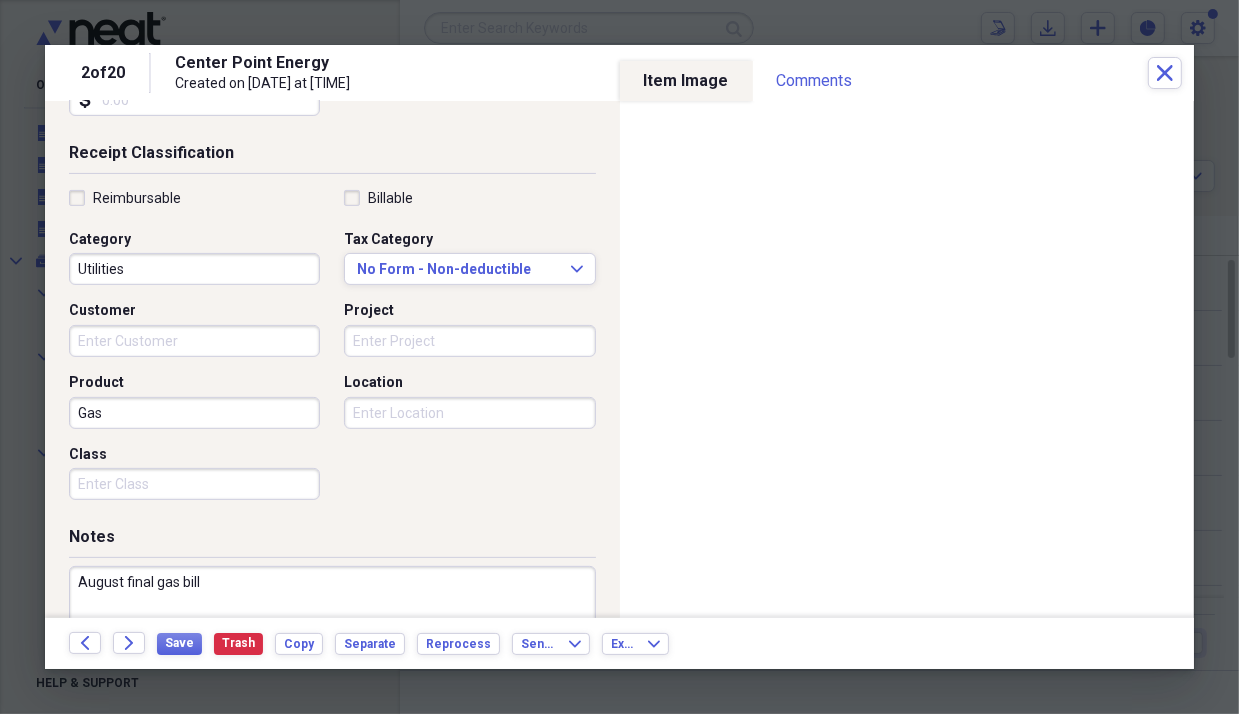 click on "August final gas bill" at bounding box center (332, 631) 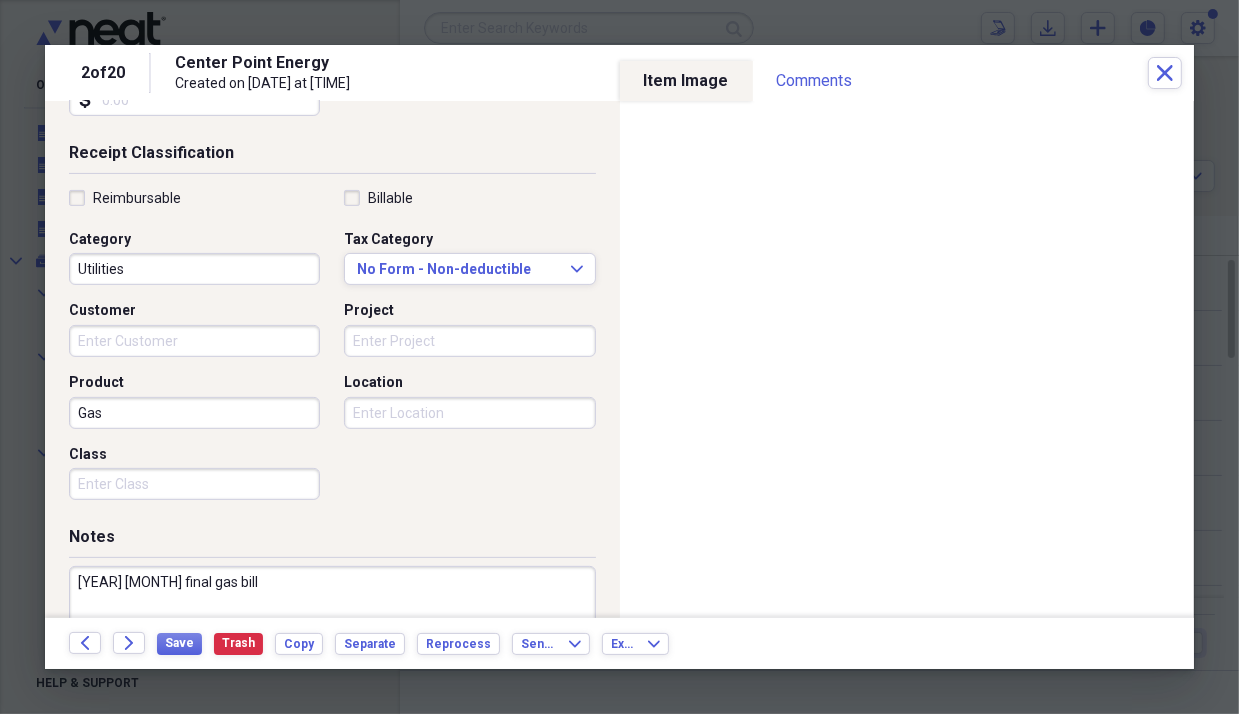 click on "[YEAR] [MONTH] final gas bill" at bounding box center (332, 631) 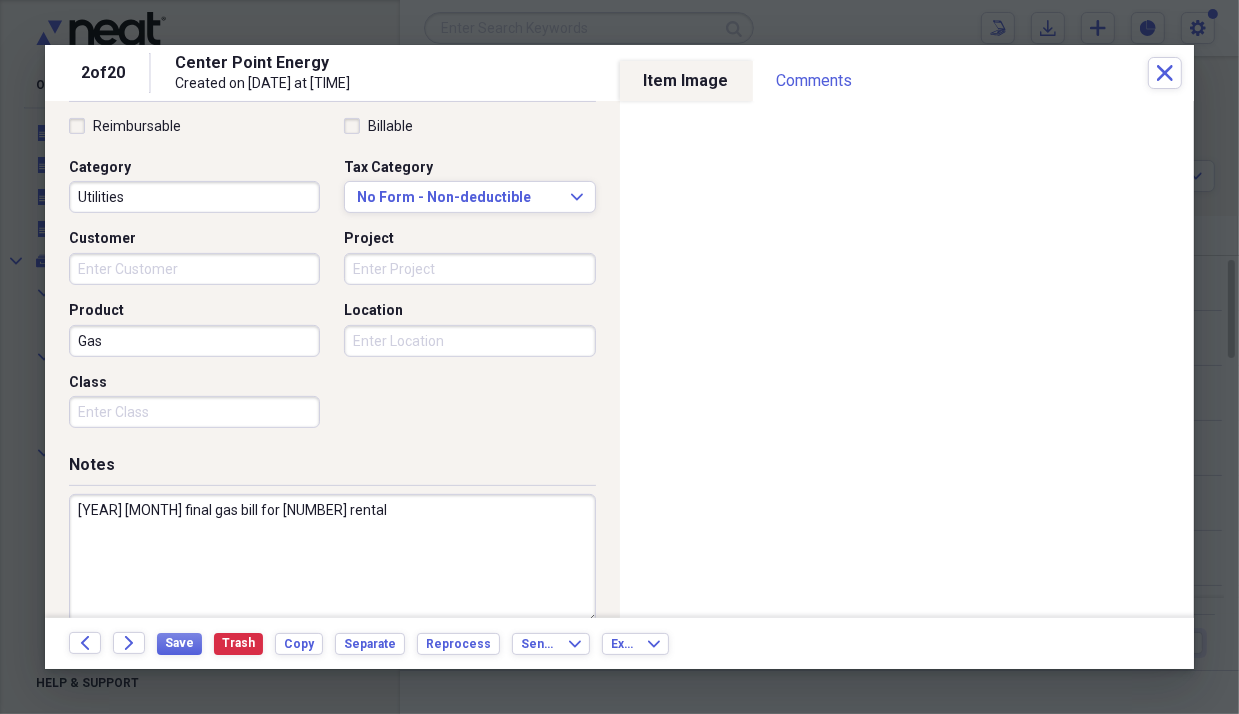 scroll, scrollTop: 496, scrollLeft: 0, axis: vertical 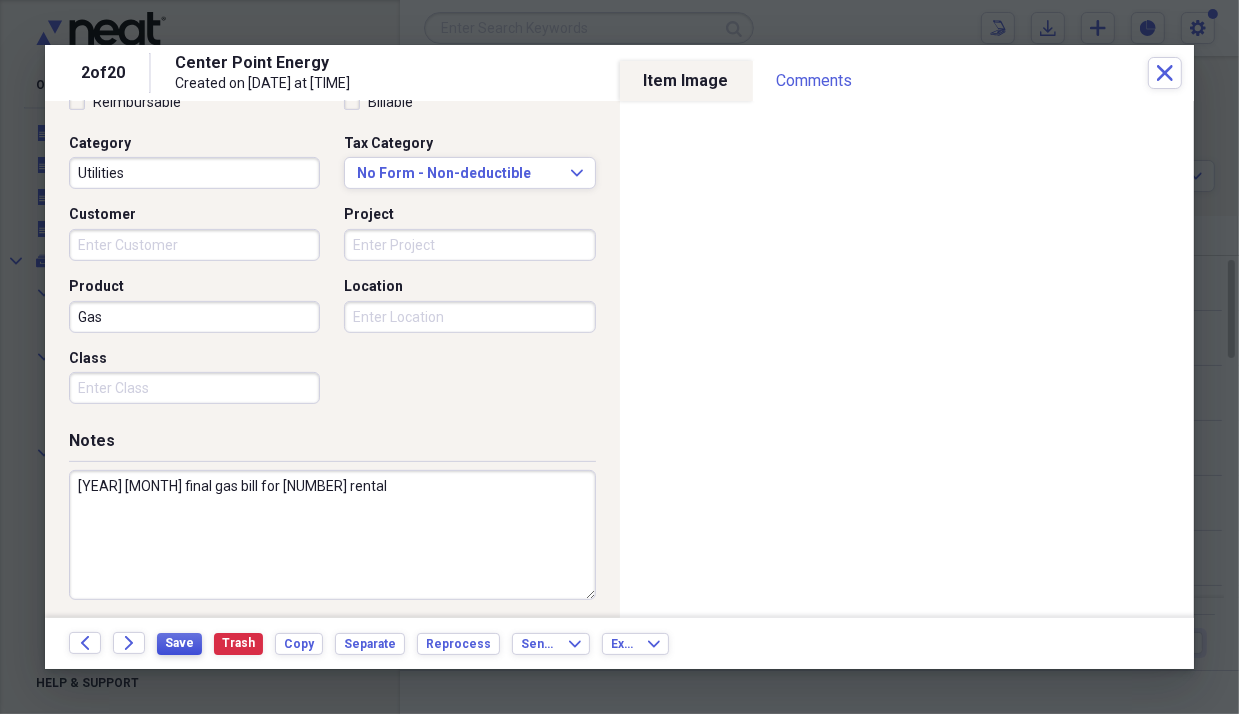 type on "[YEAR] [MONTH] final gas bill for [NUMBER] rental" 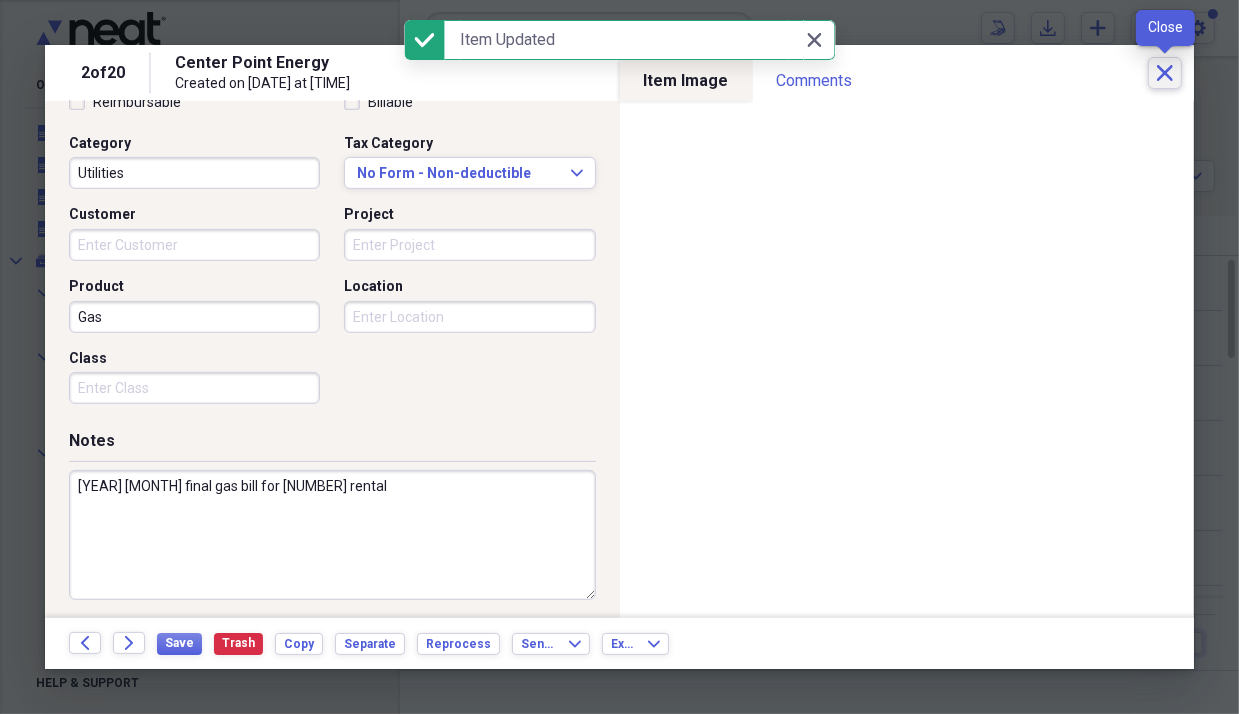 click on "Close" 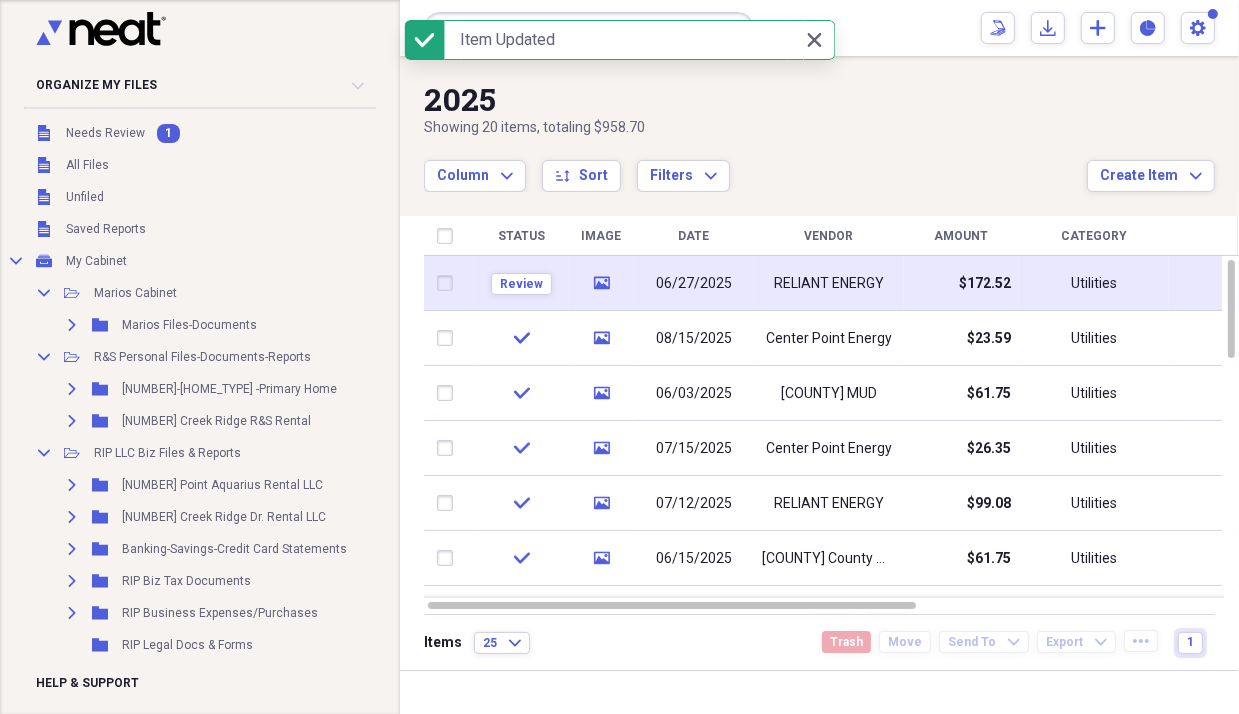 click on "06/27/2025" at bounding box center (694, 283) 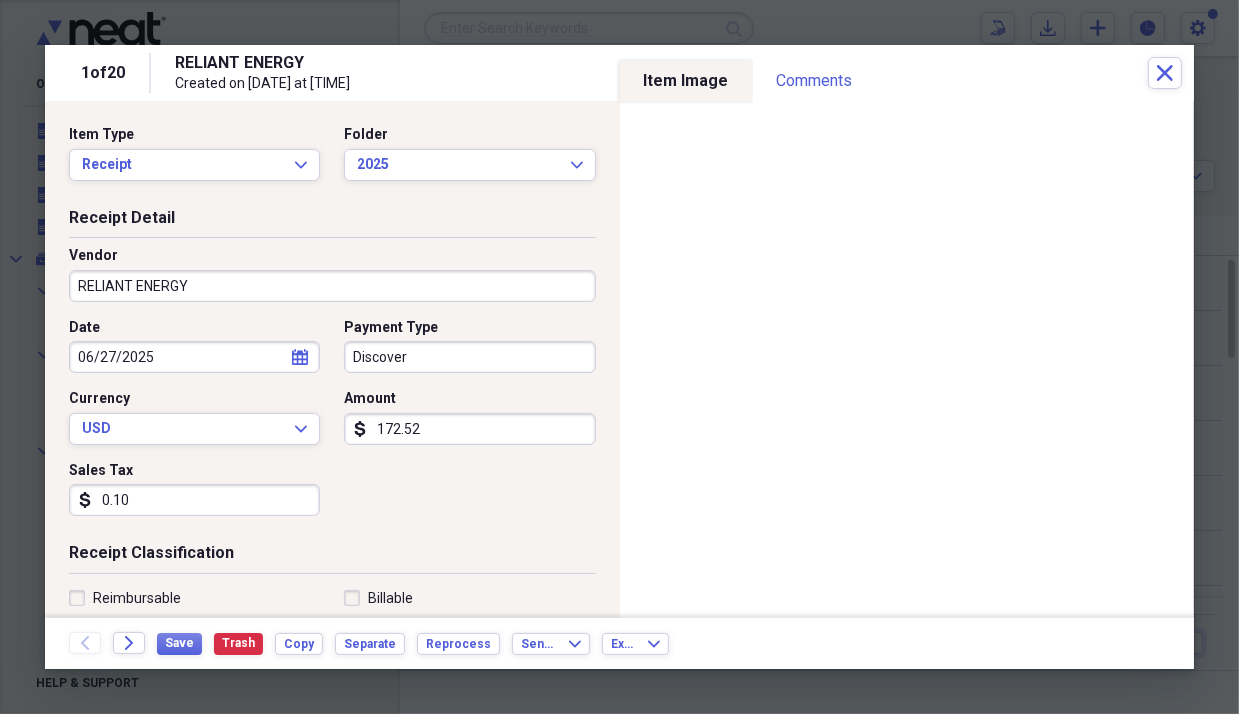 click on "Discover" at bounding box center (469, 357) 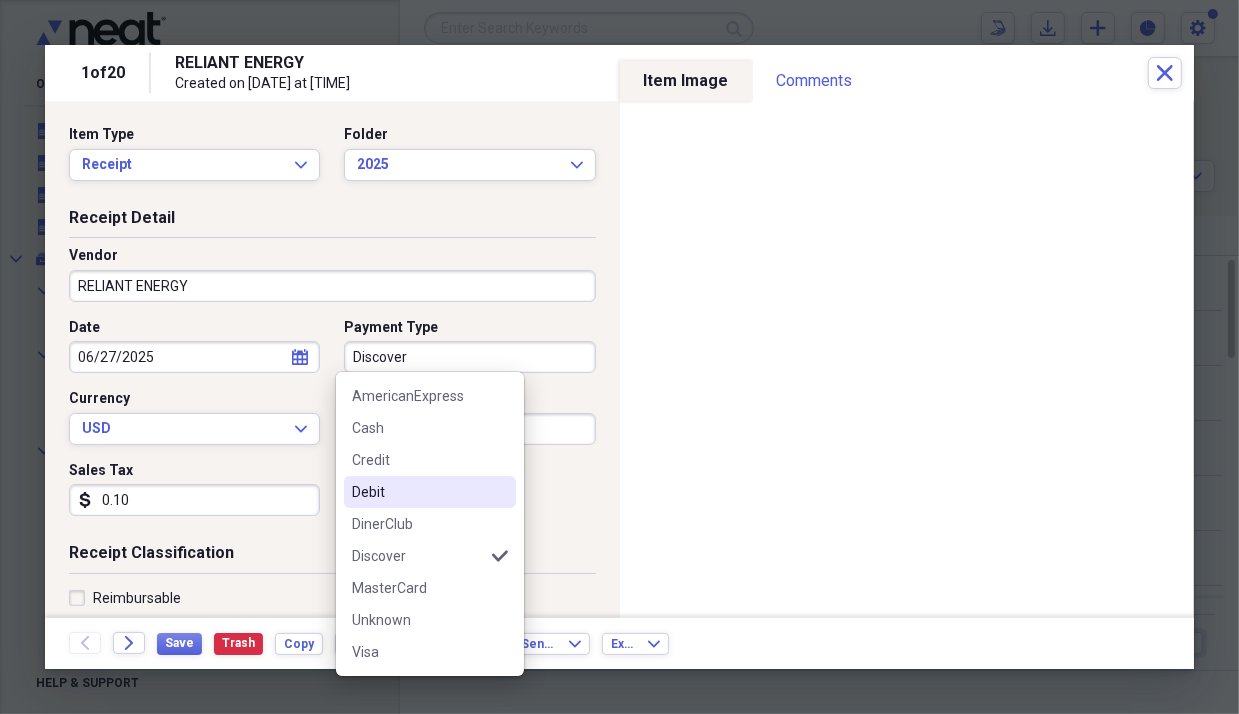 click on "Debit" at bounding box center [418, 492] 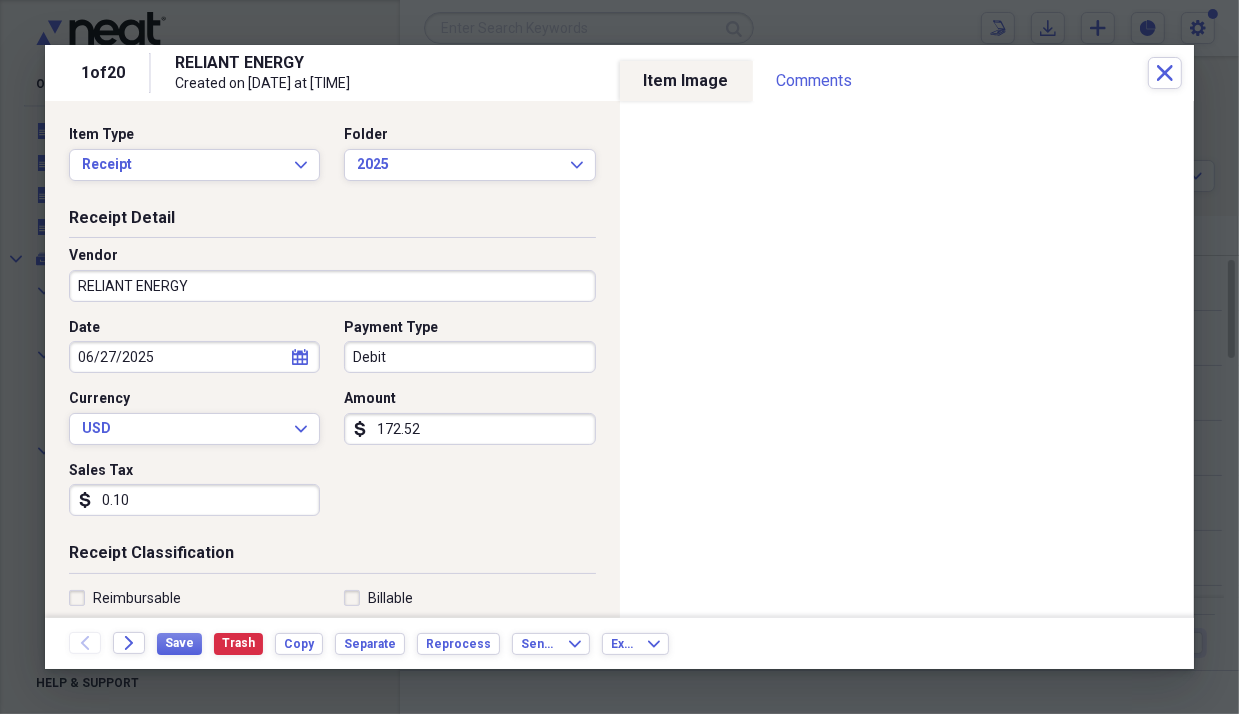 click on "0.10" at bounding box center [194, 500] 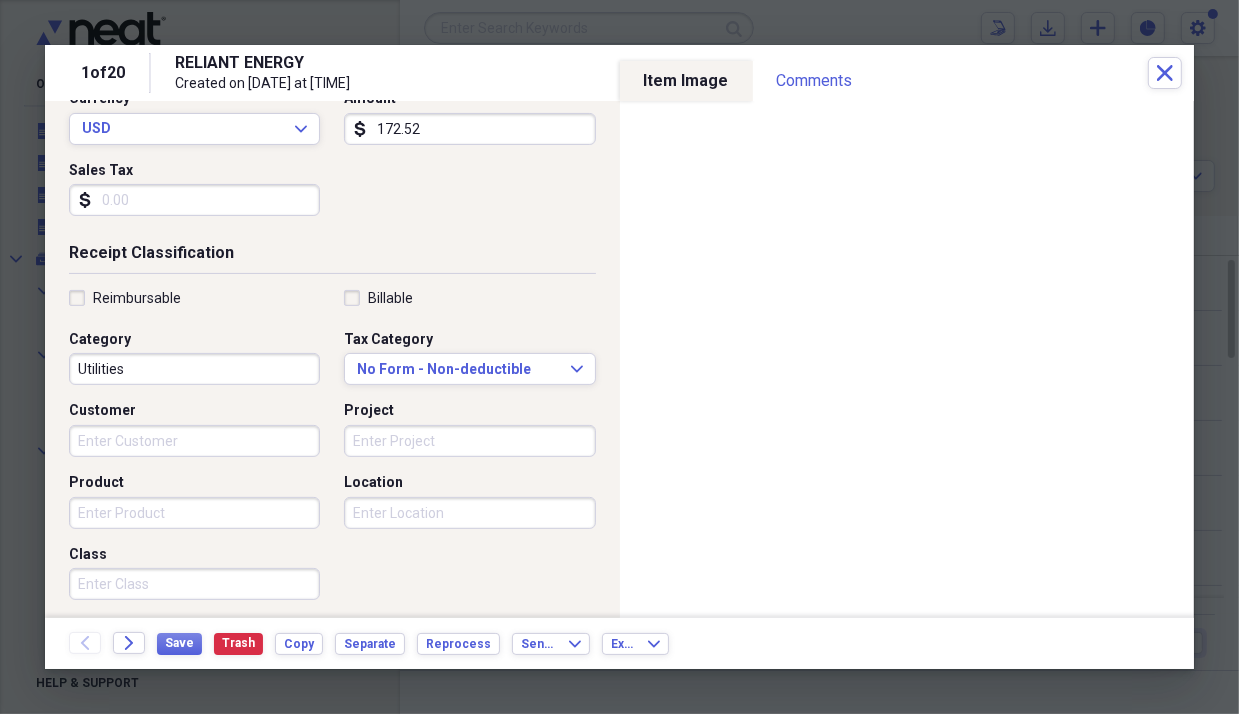 scroll, scrollTop: 400, scrollLeft: 0, axis: vertical 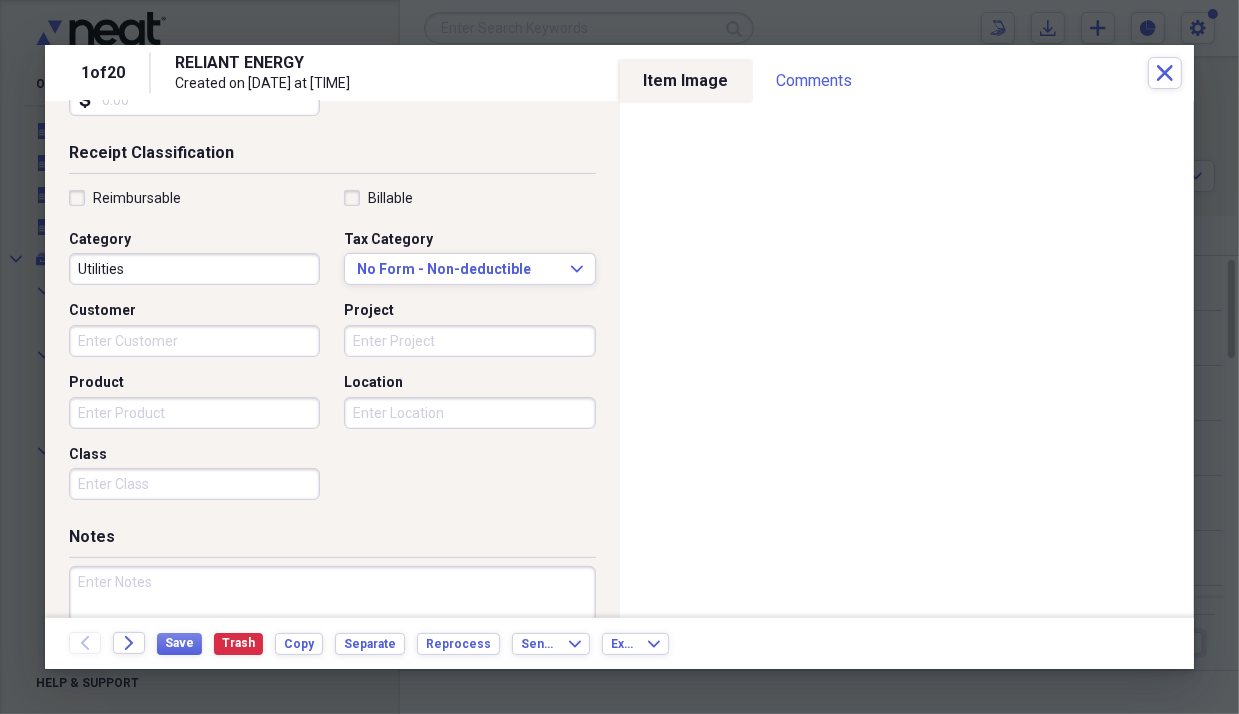 type 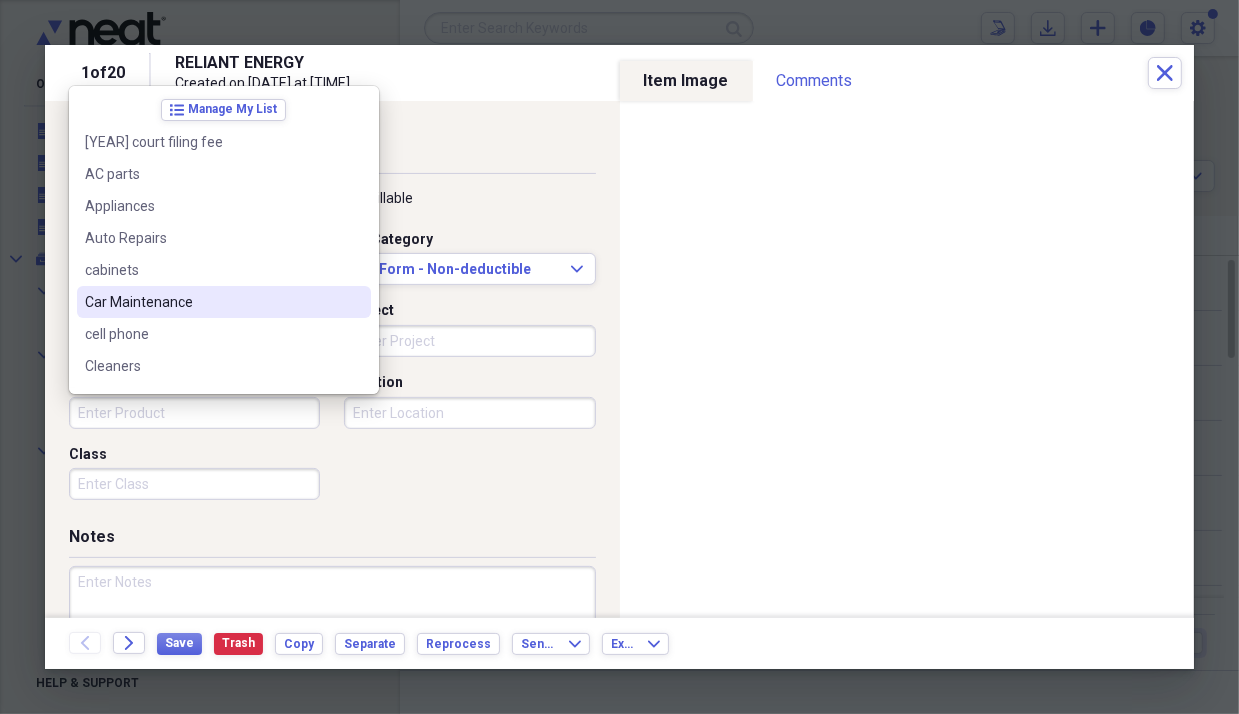 scroll, scrollTop: 400, scrollLeft: 0, axis: vertical 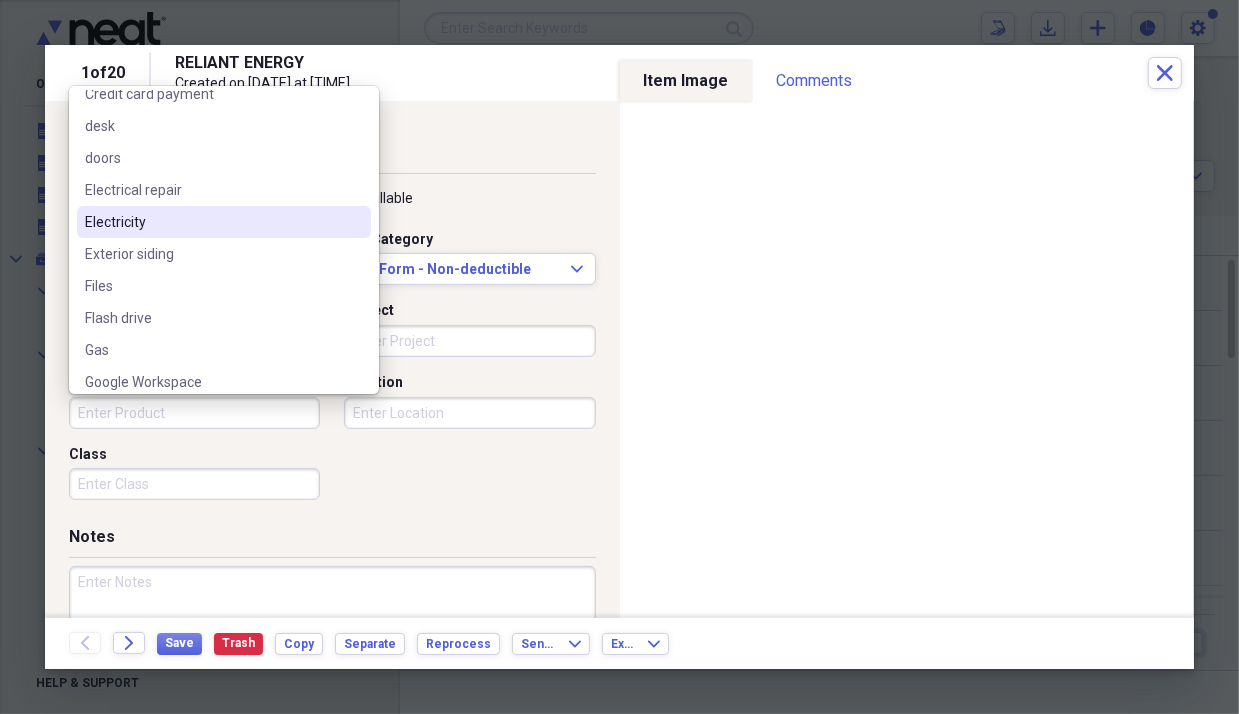 click on "Electricity" at bounding box center (224, 222) 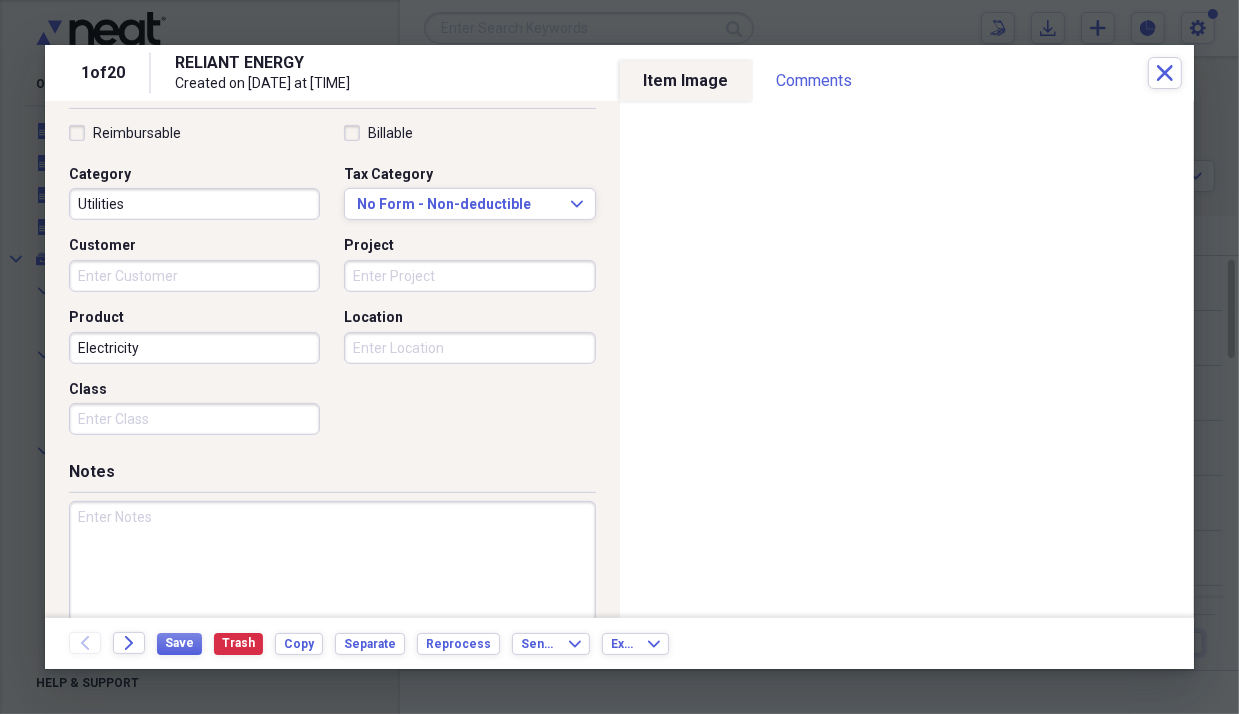 scroll, scrollTop: 496, scrollLeft: 0, axis: vertical 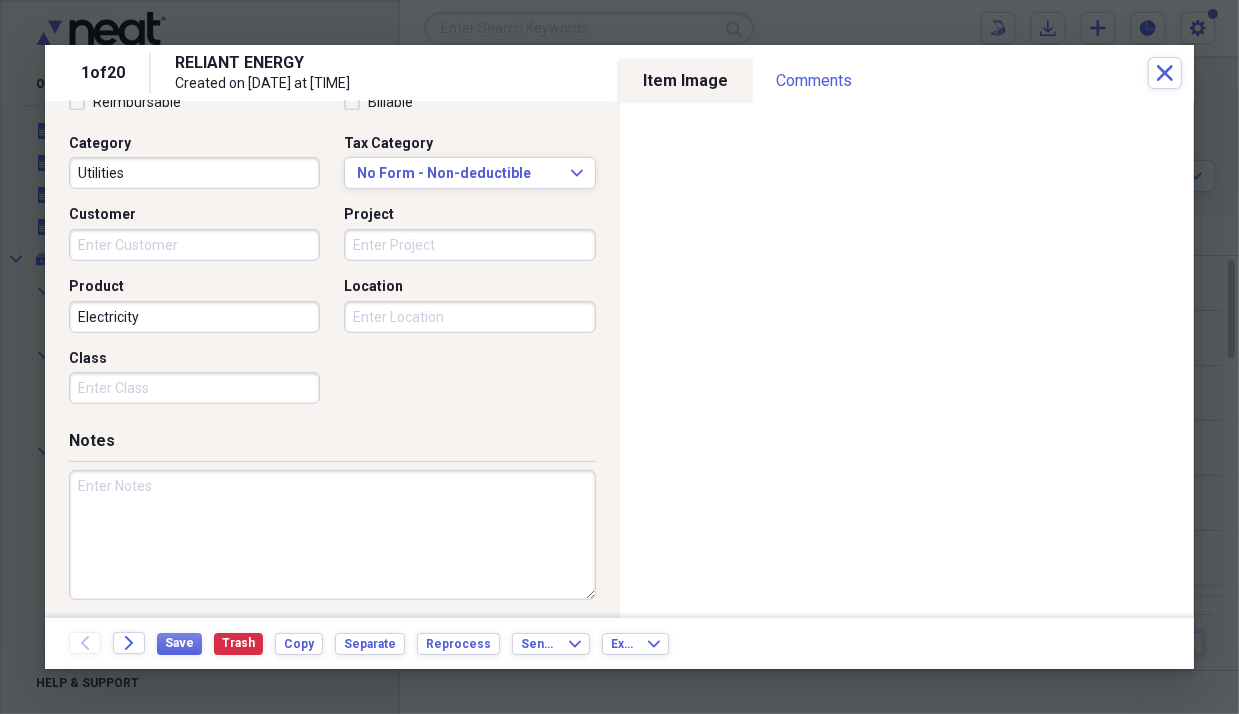 click at bounding box center (332, 535) 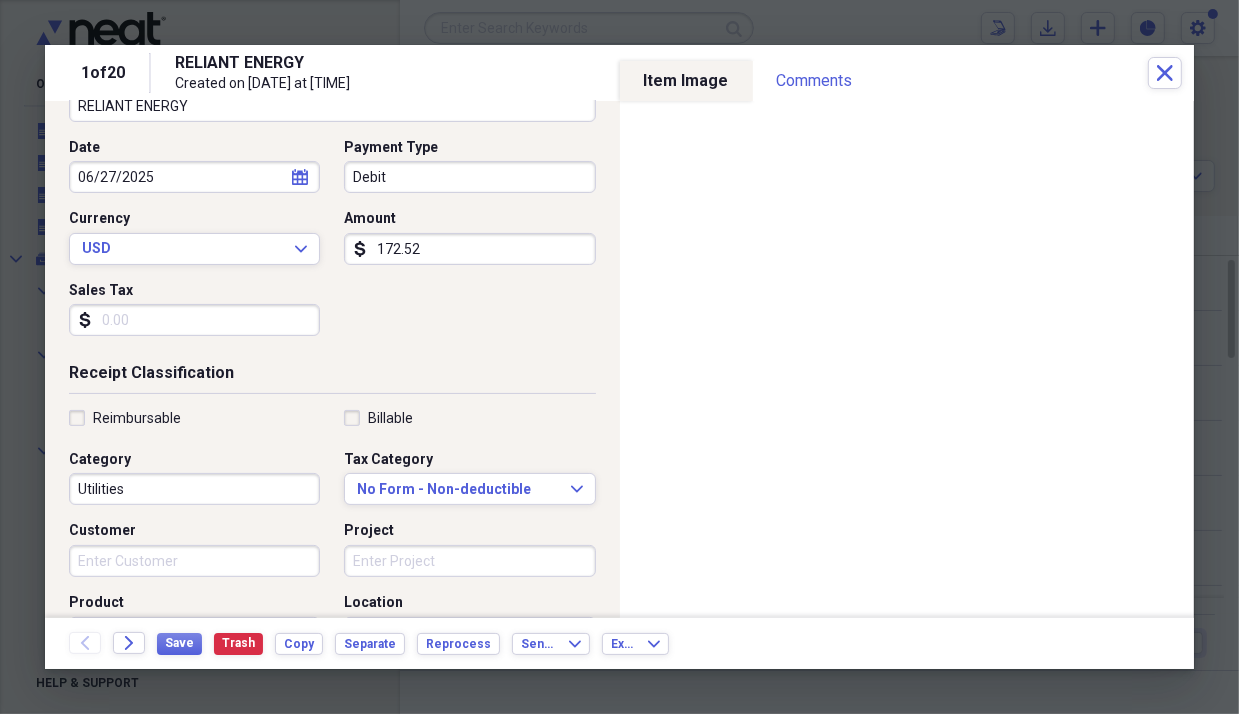 scroll, scrollTop: 296, scrollLeft: 0, axis: vertical 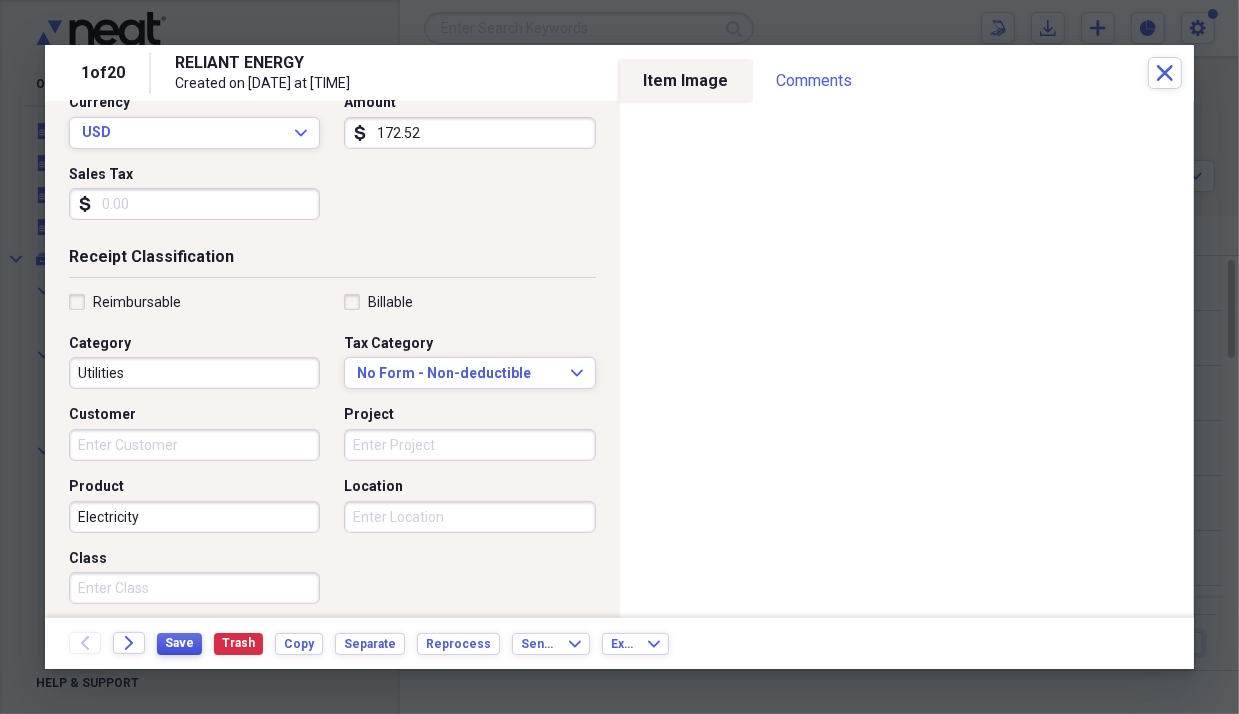 type on "[NUMBER] rental - [MONTH] electric bill" 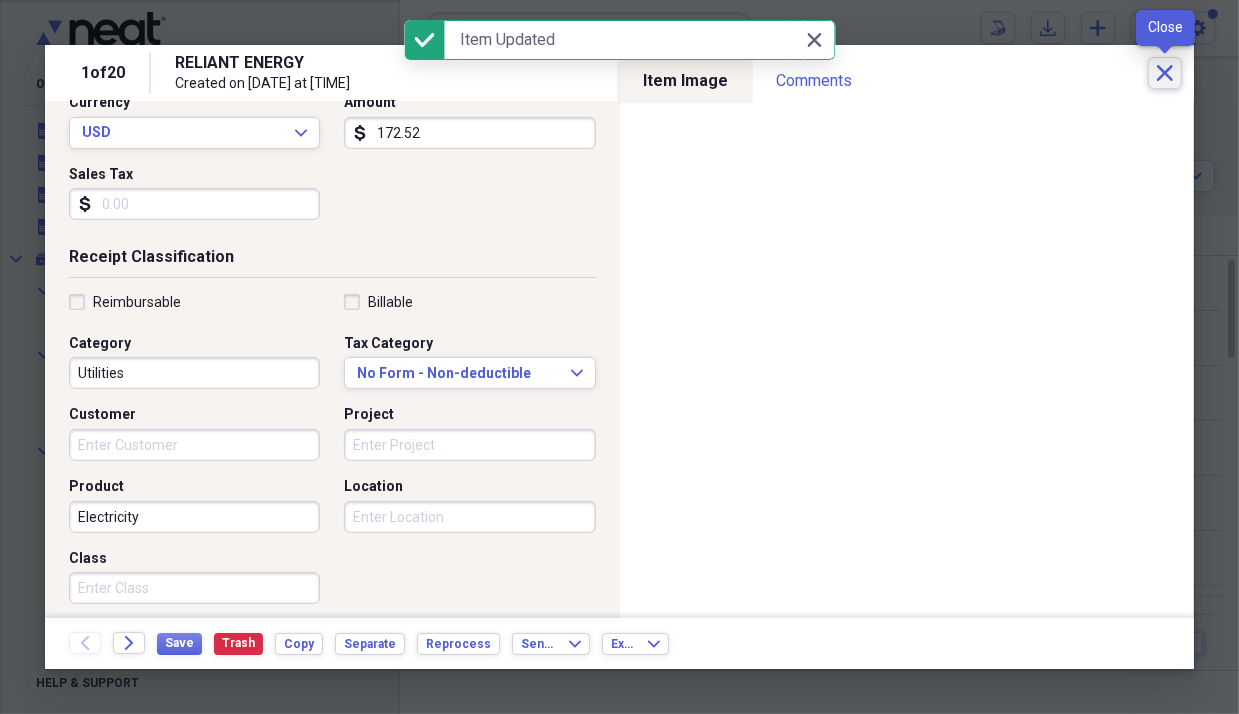 click on "Close" 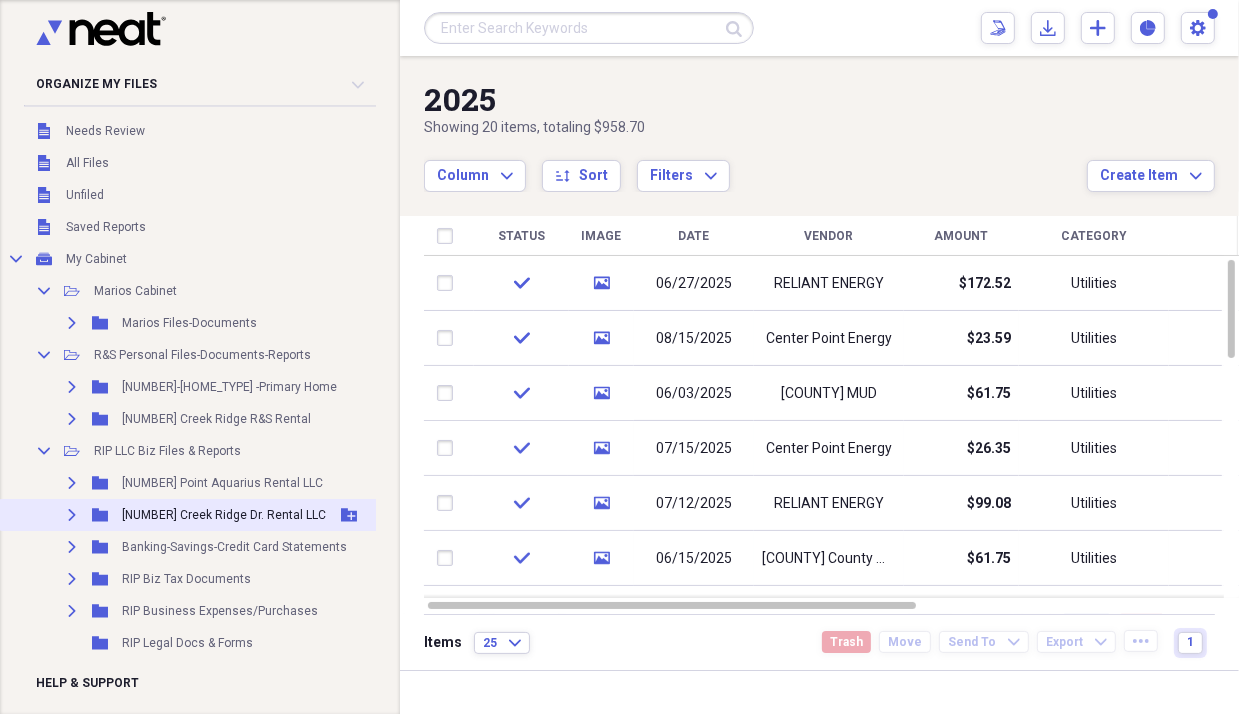 click on "Expand" at bounding box center [72, 515] 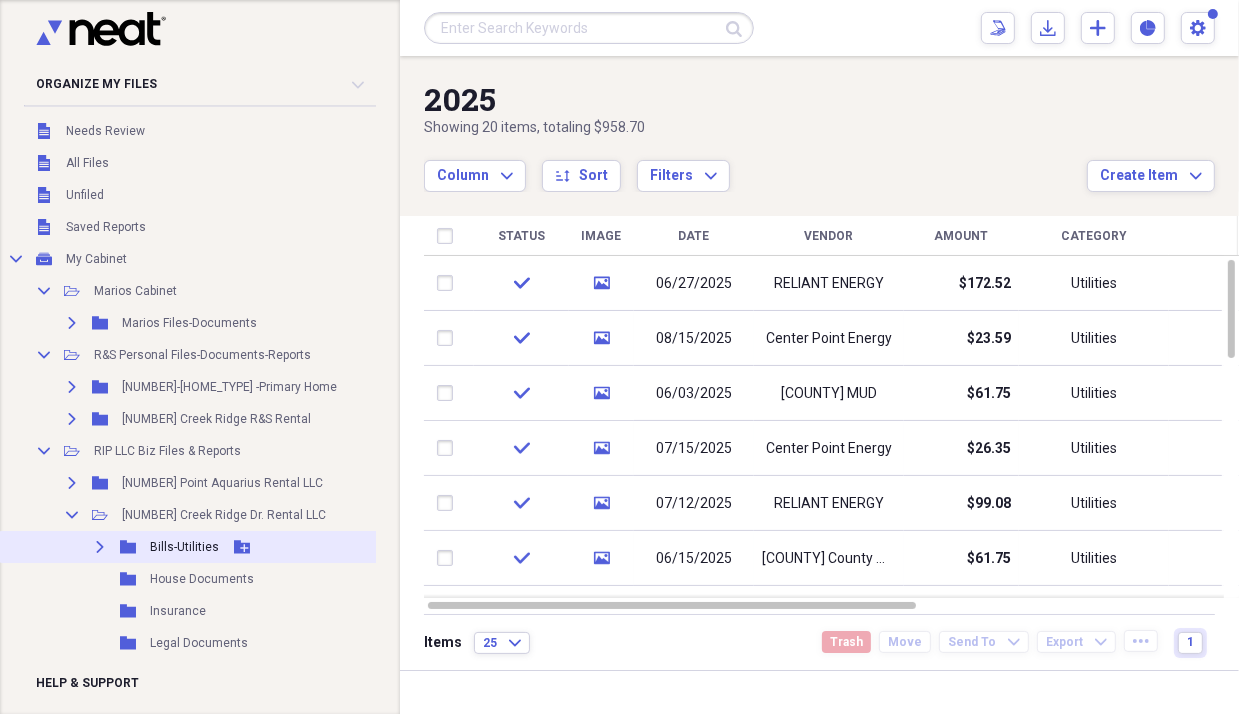 click on "Expand" 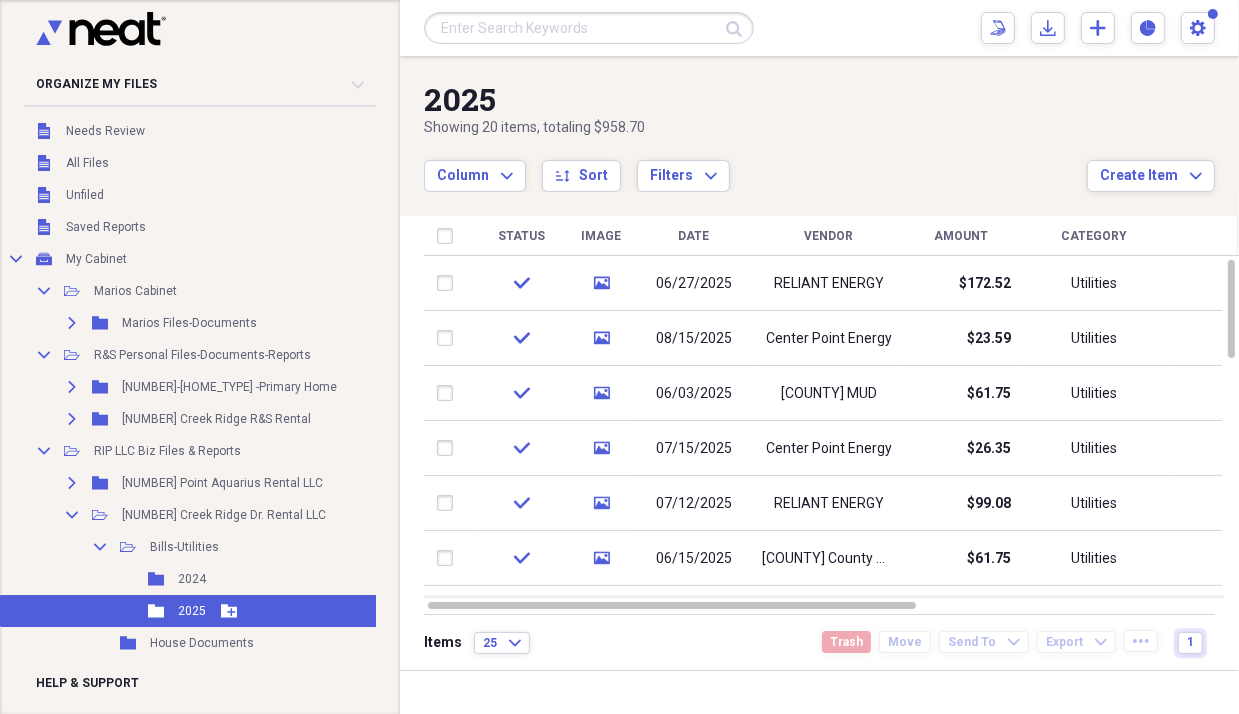 click on "2025" at bounding box center (192, 611) 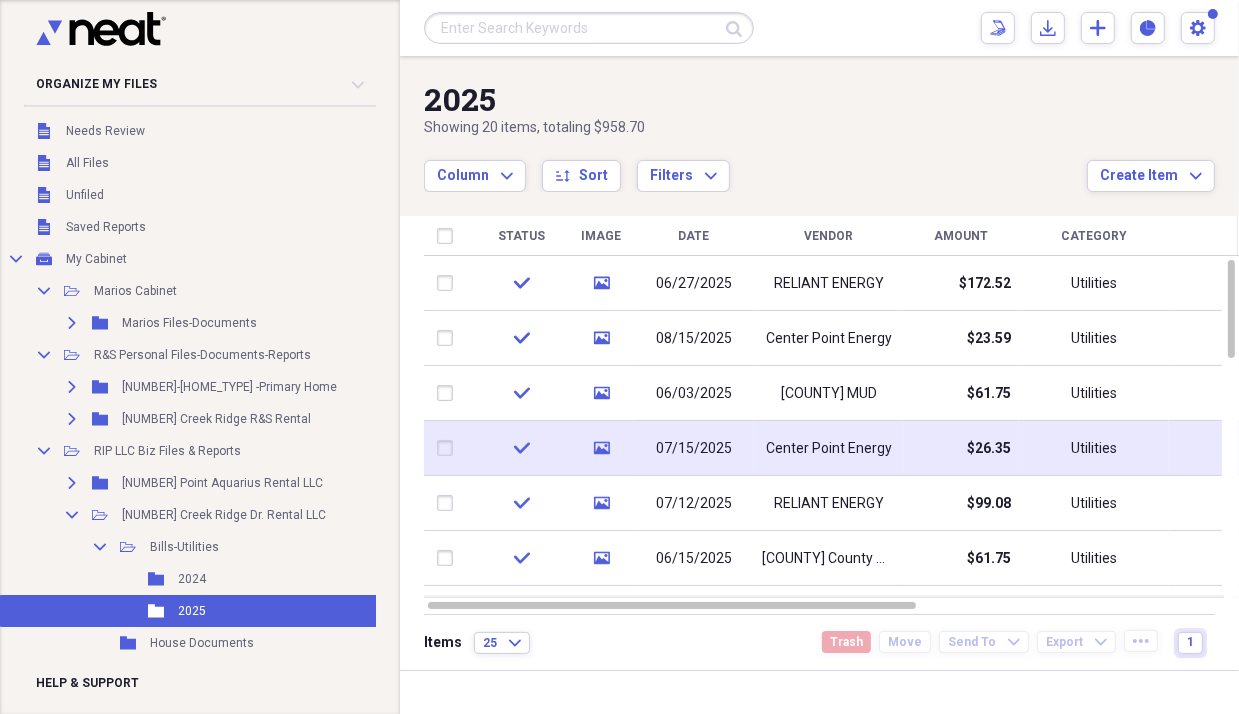 click on "Center Point Energy" at bounding box center [829, 449] 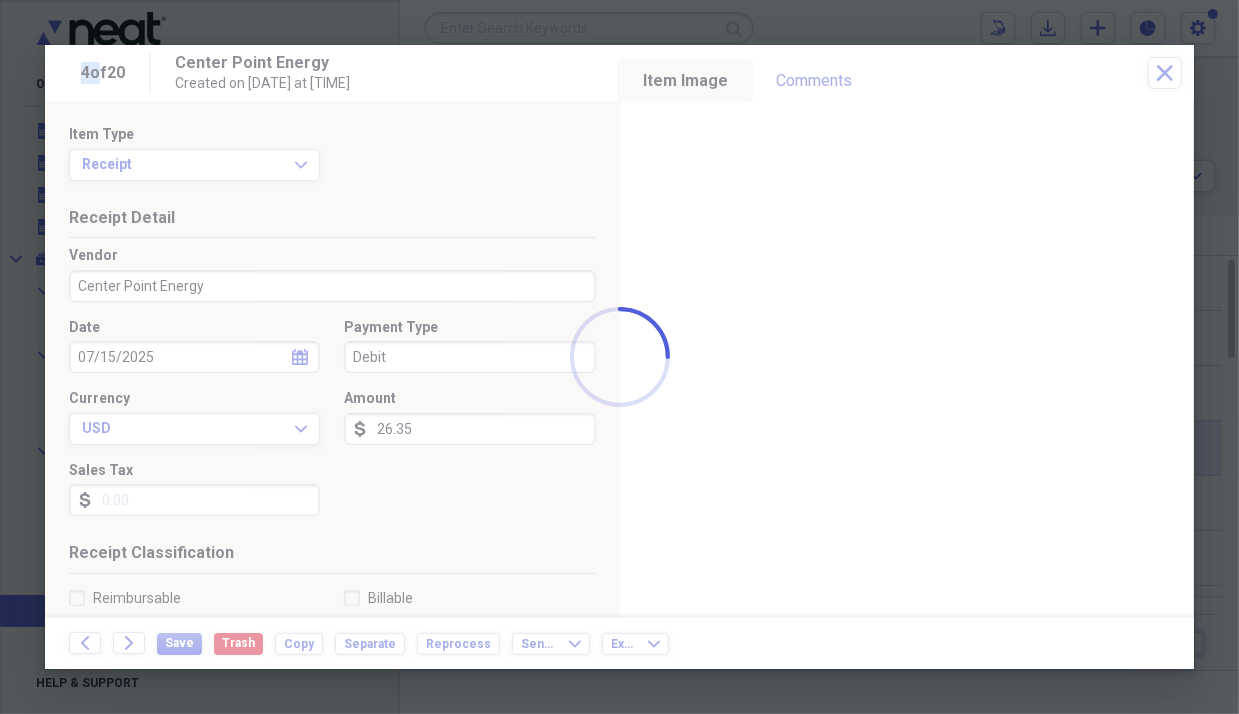 click at bounding box center [619, 357] 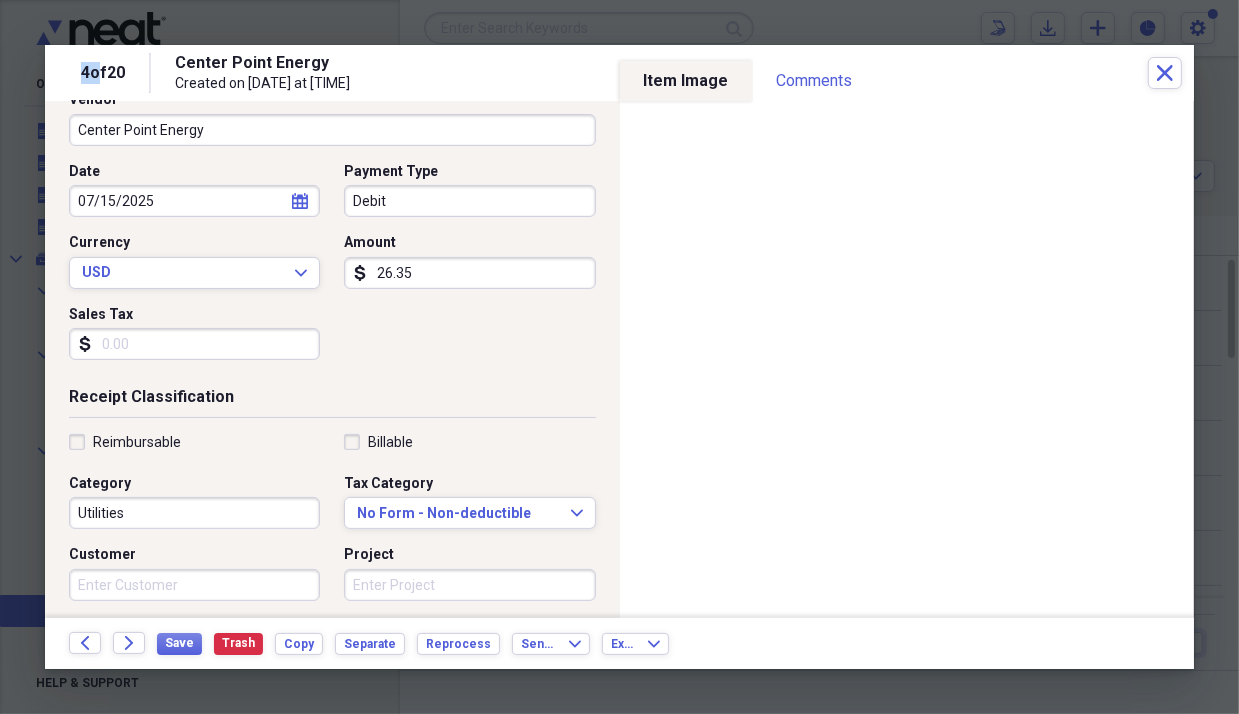 scroll, scrollTop: 96, scrollLeft: 0, axis: vertical 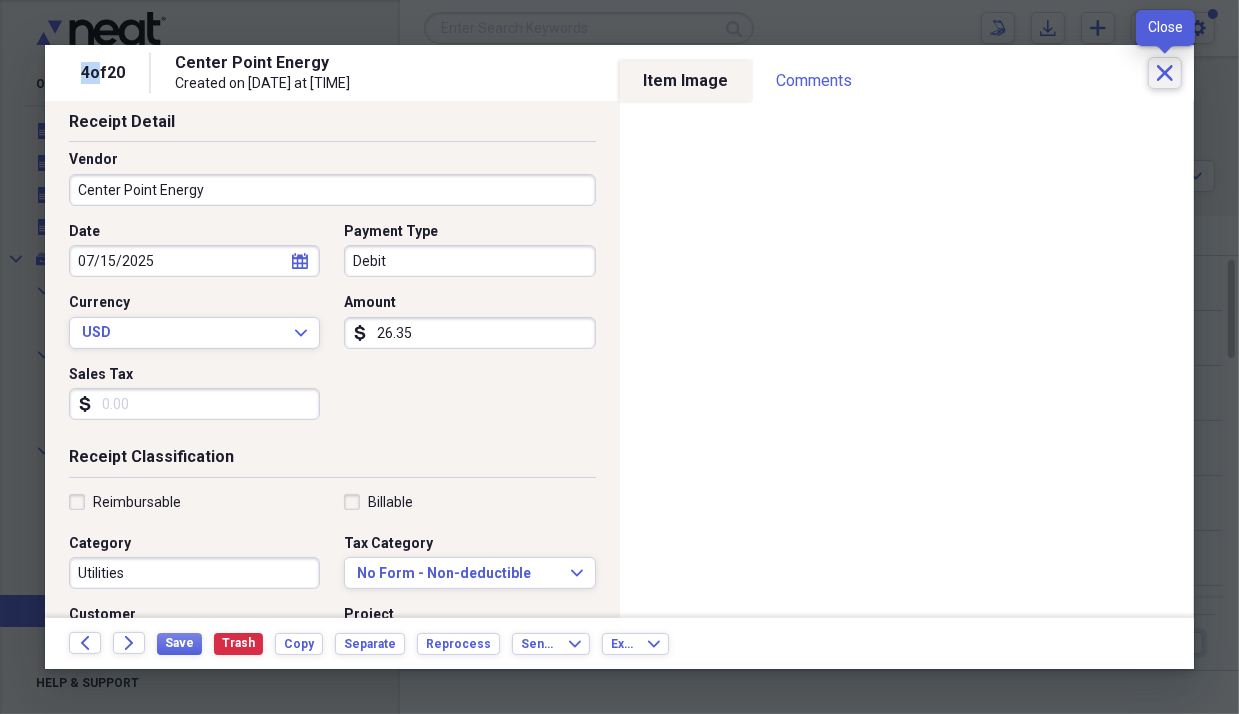 click 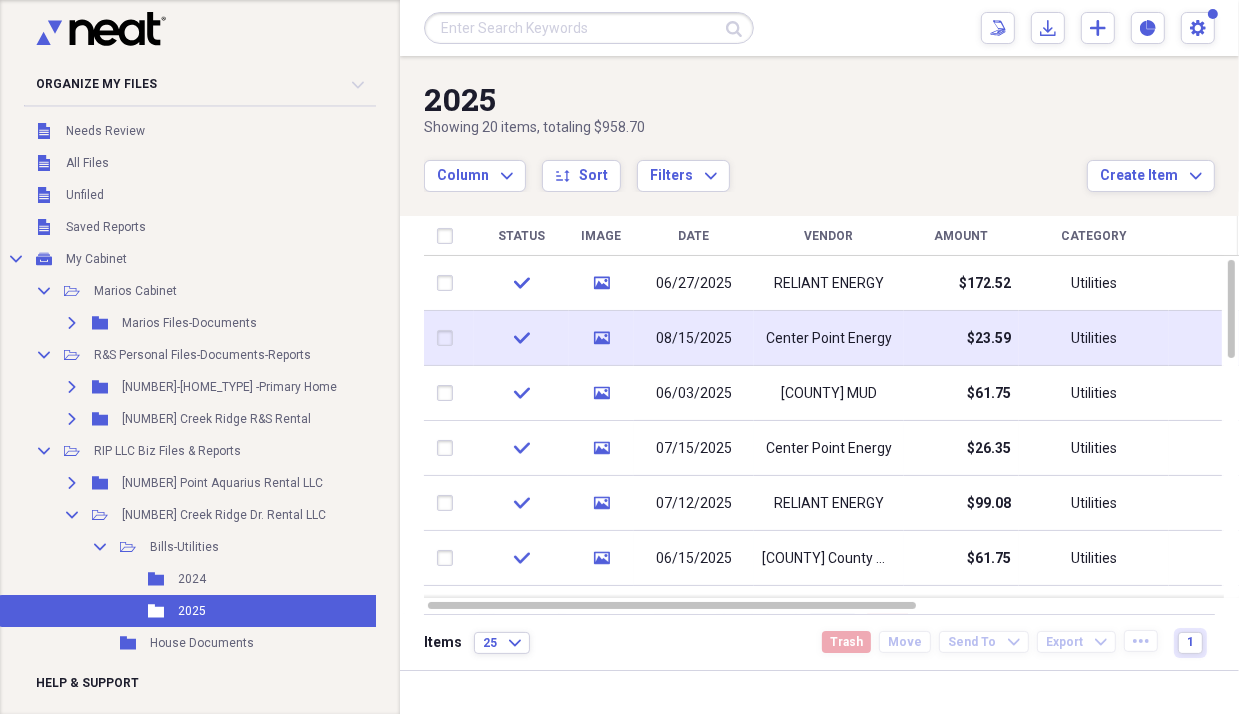 click on "Center Point Energy" at bounding box center (829, 338) 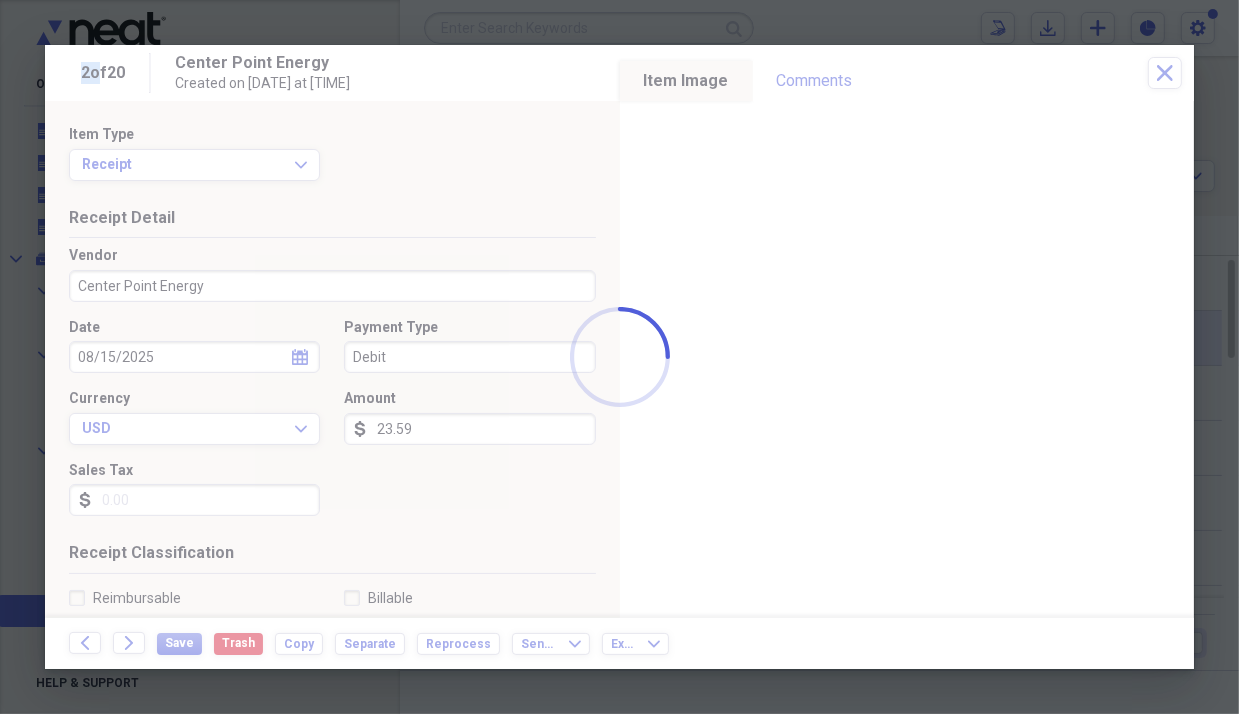click at bounding box center (619, 357) 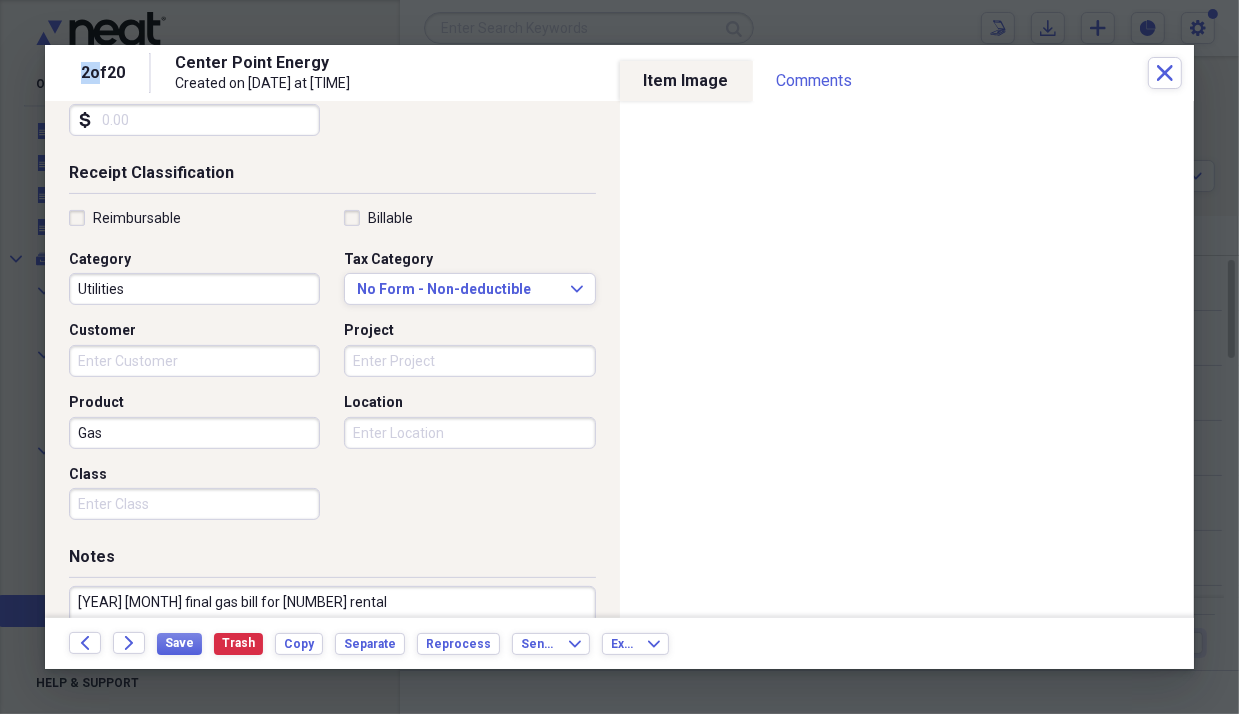 scroll, scrollTop: 400, scrollLeft: 0, axis: vertical 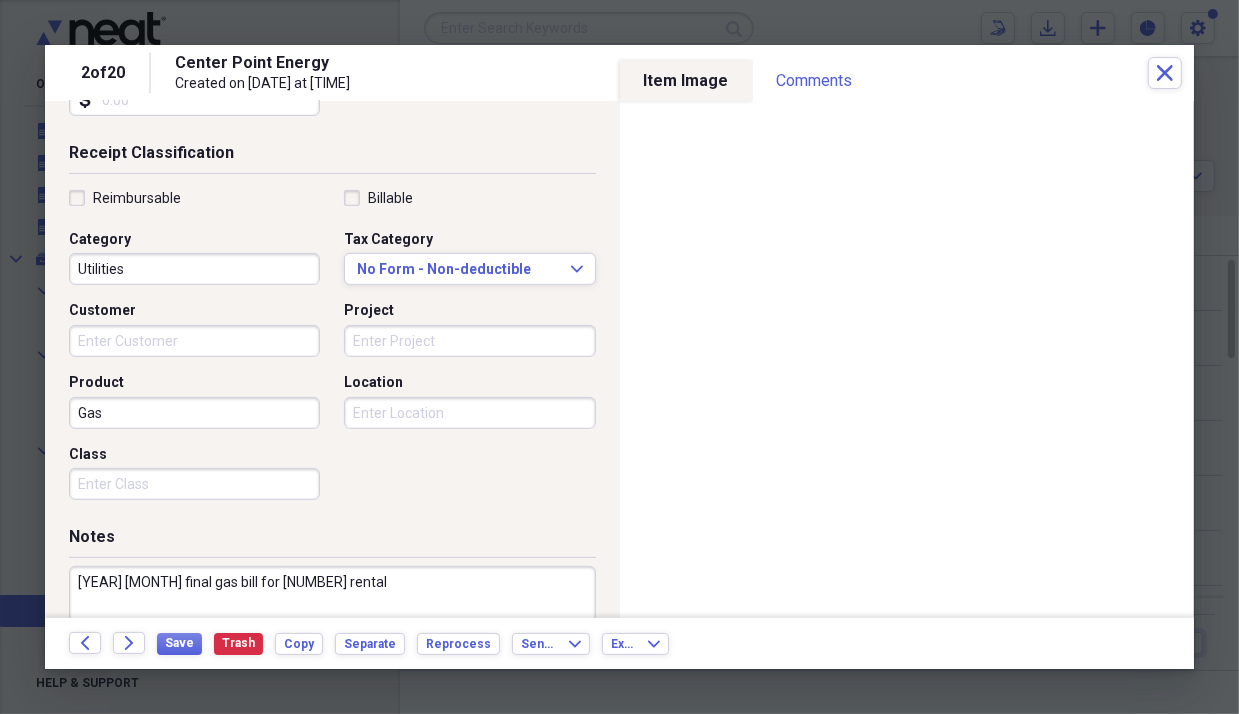 click on "[YEAR] [MONTH] final gas bill for [NUMBER] rental" at bounding box center (332, 631) 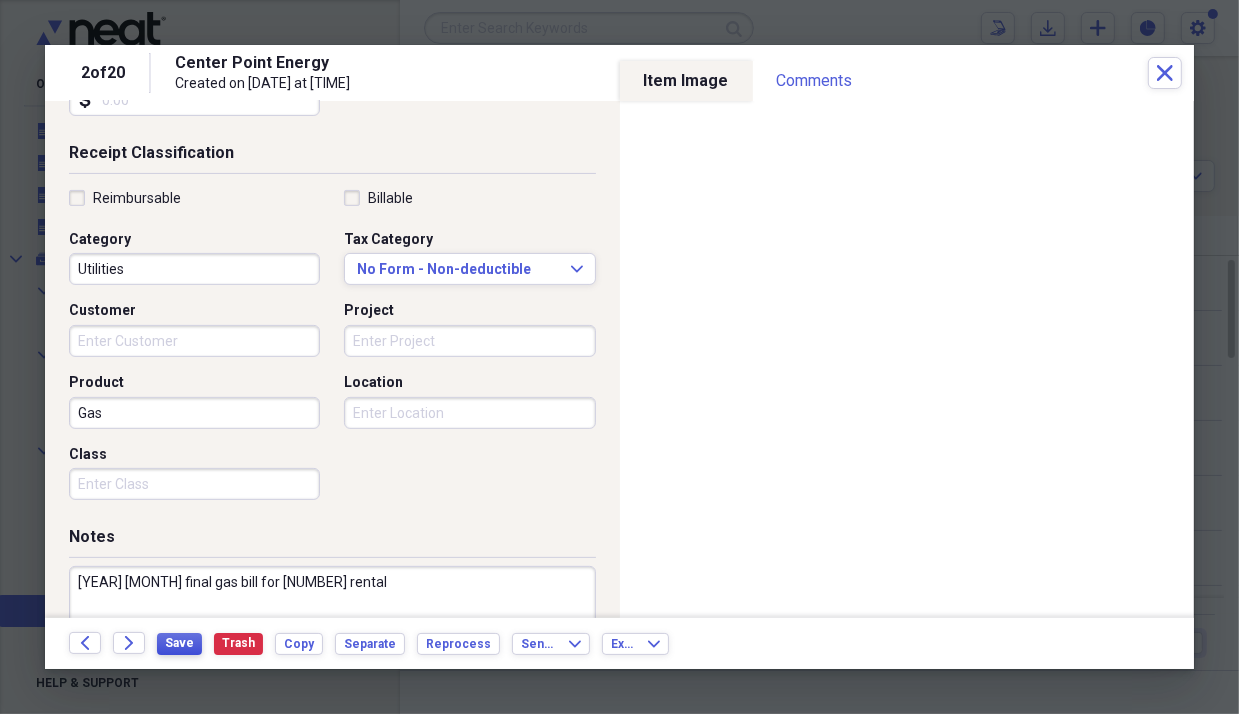 type on "[YEAR] [MONTH] final gas bill for [NUMBER] rental" 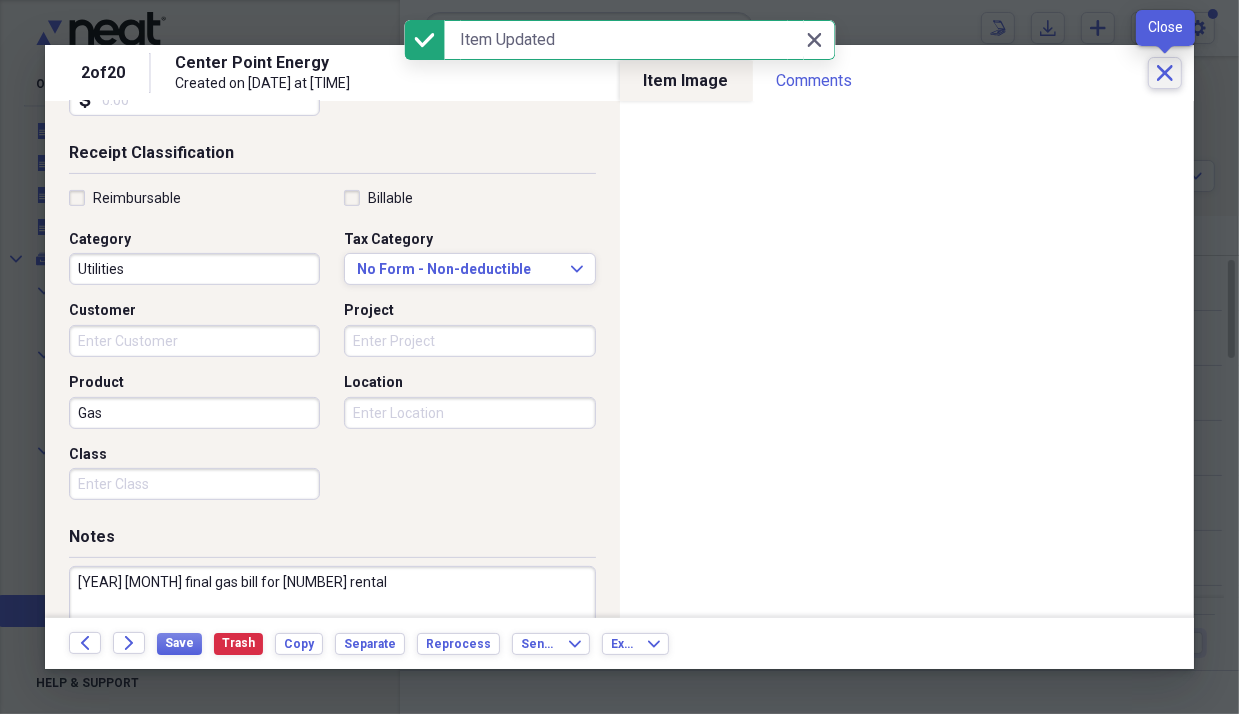 click on "Close" 